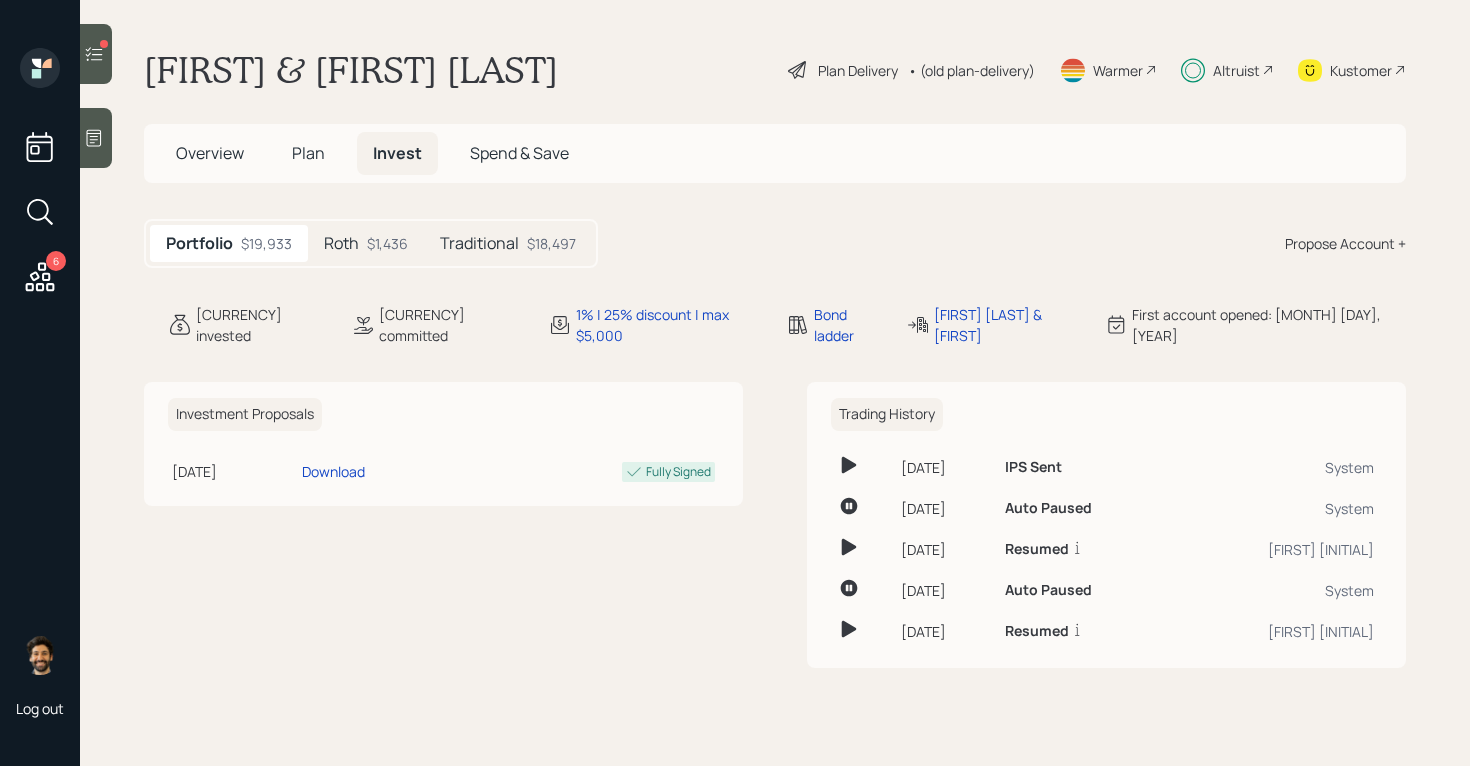 scroll, scrollTop: 0, scrollLeft: 0, axis: both 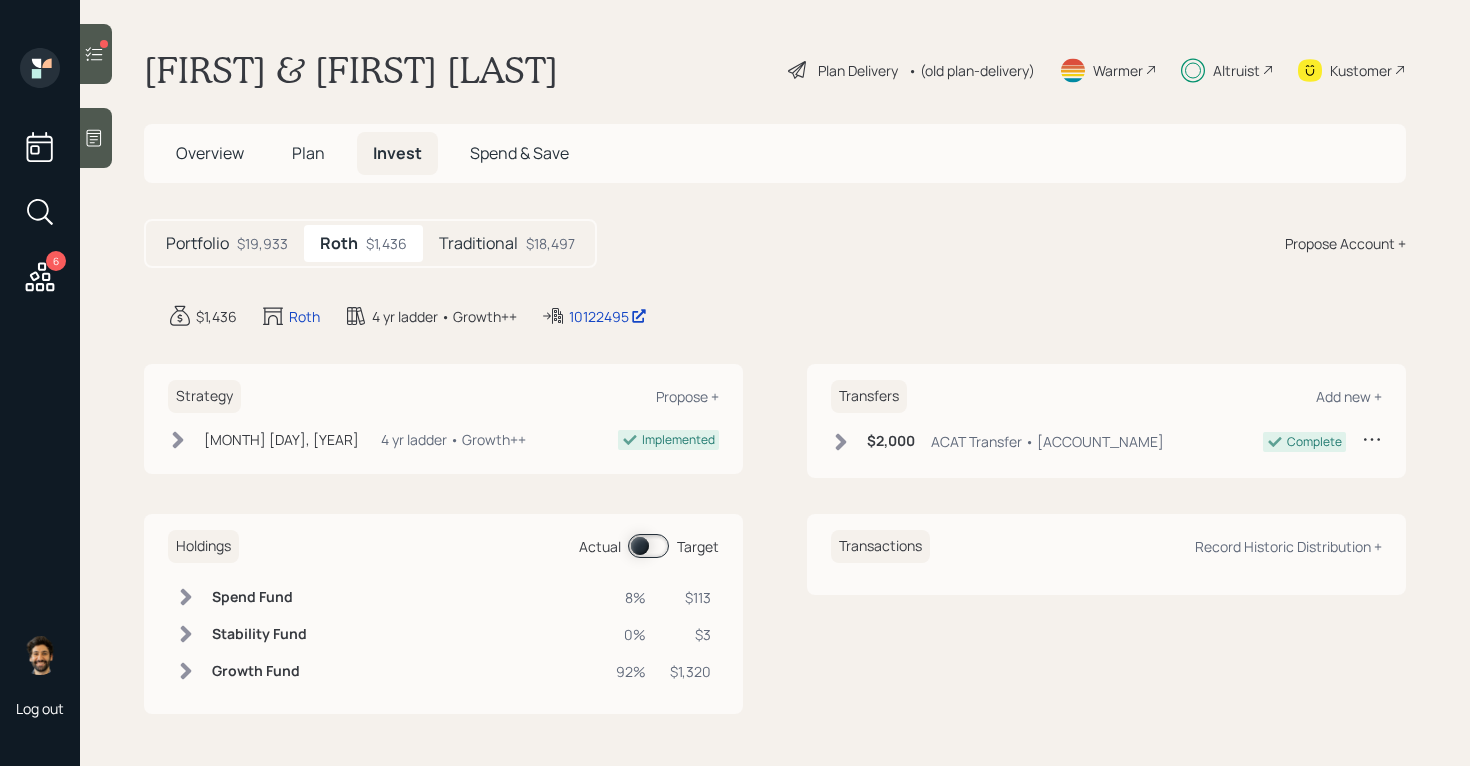 click on "$19,933" at bounding box center (262, 243) 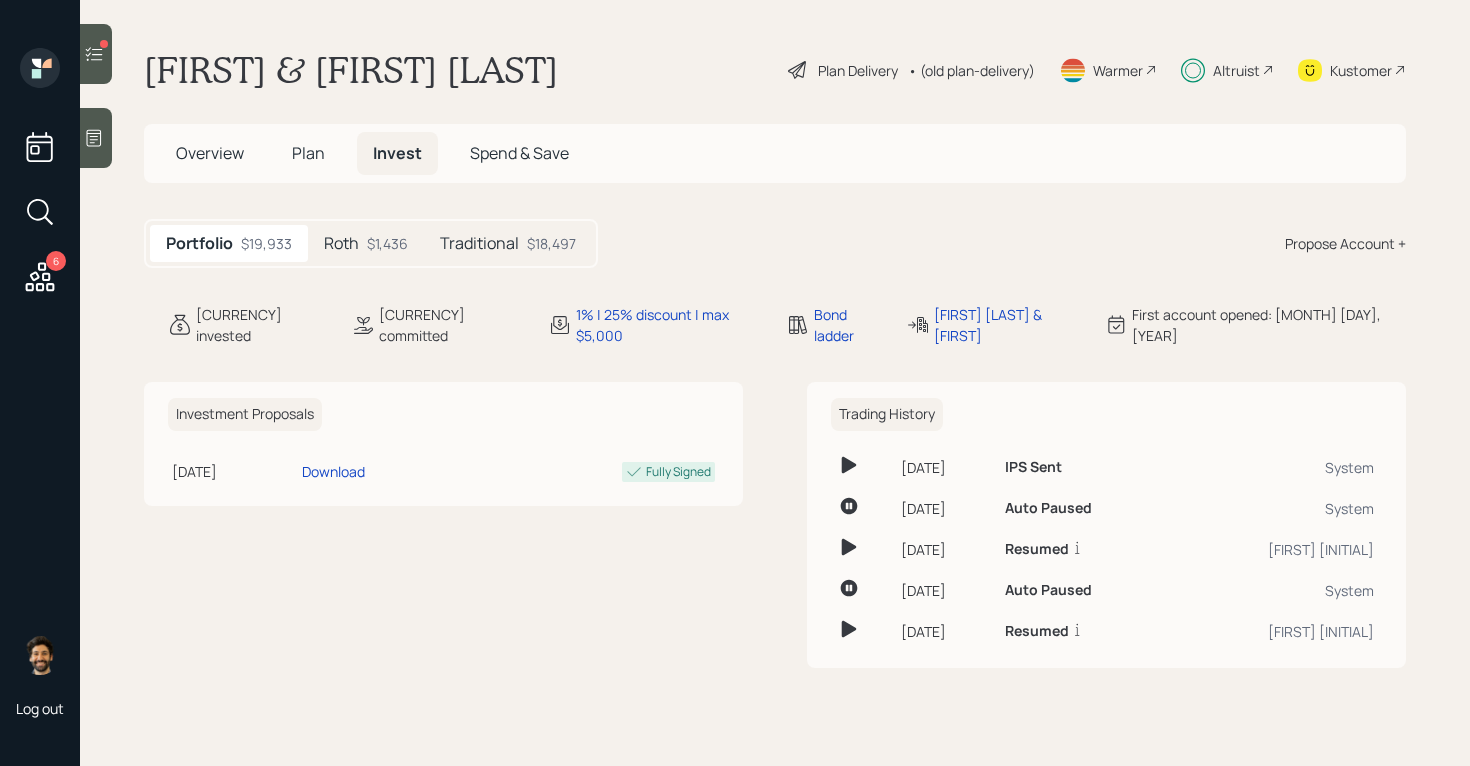 click 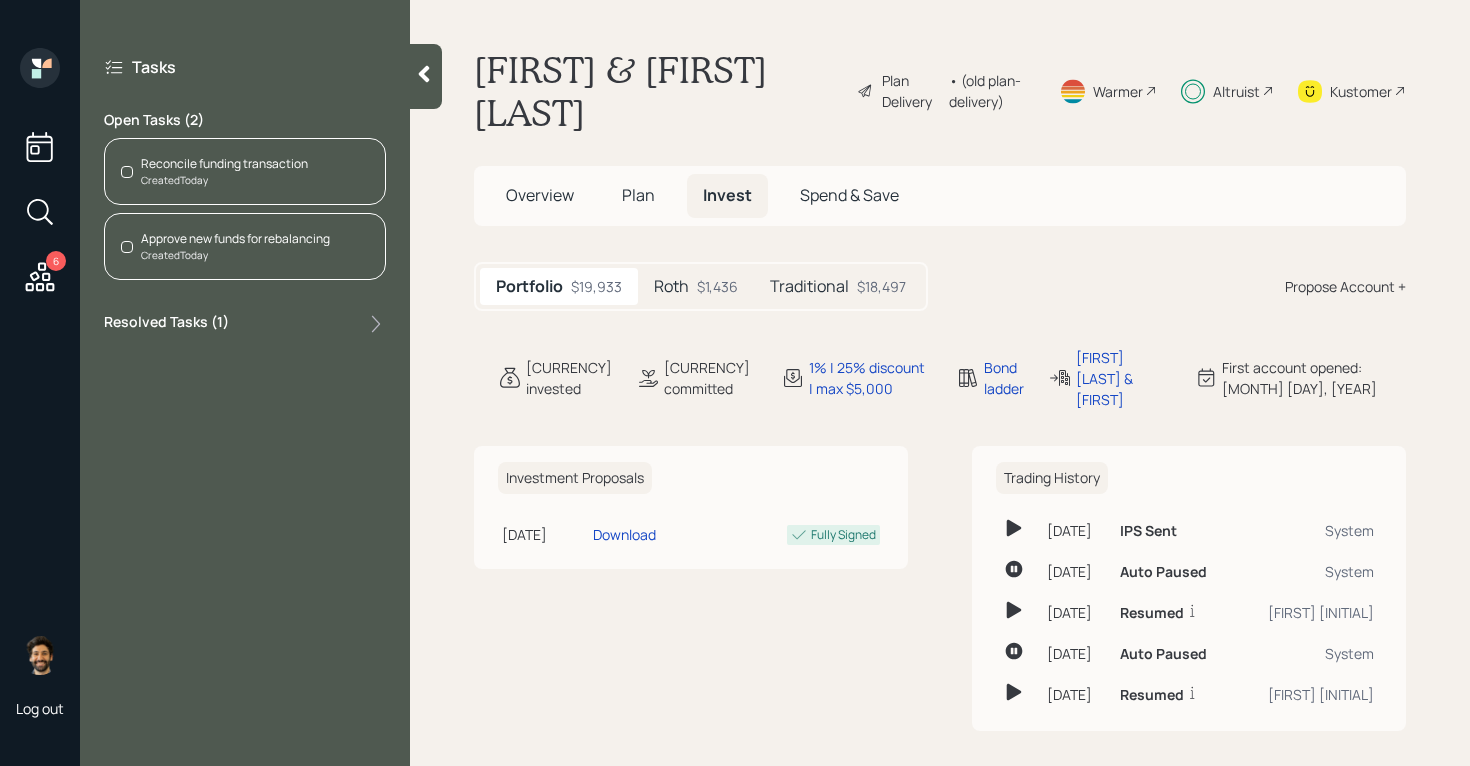 click on "Created Today" at bounding box center (224, 180) 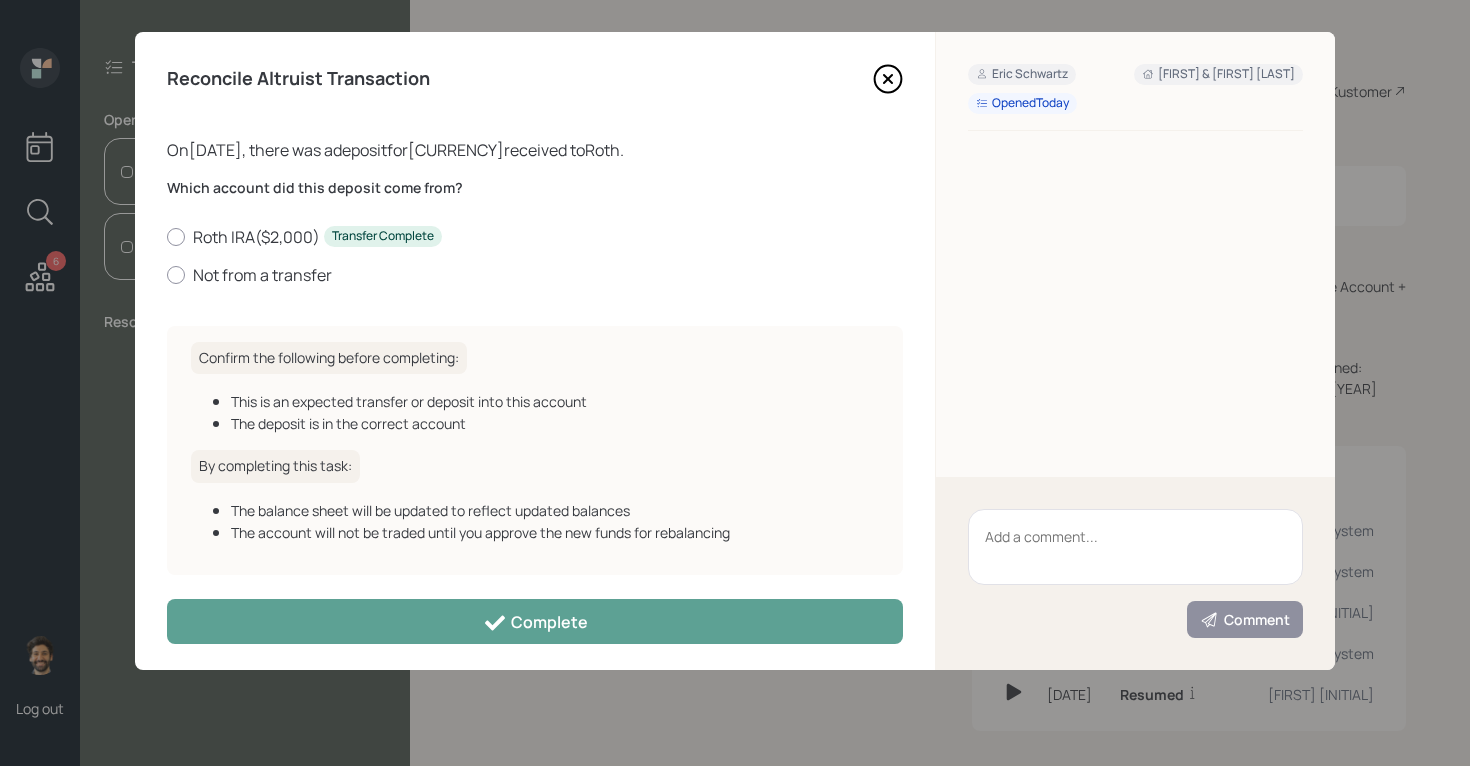 click on "[ACCOUNT_NAME] ([CURRENCY]) Transfer Complete Not from a transfer" at bounding box center [535, 256] 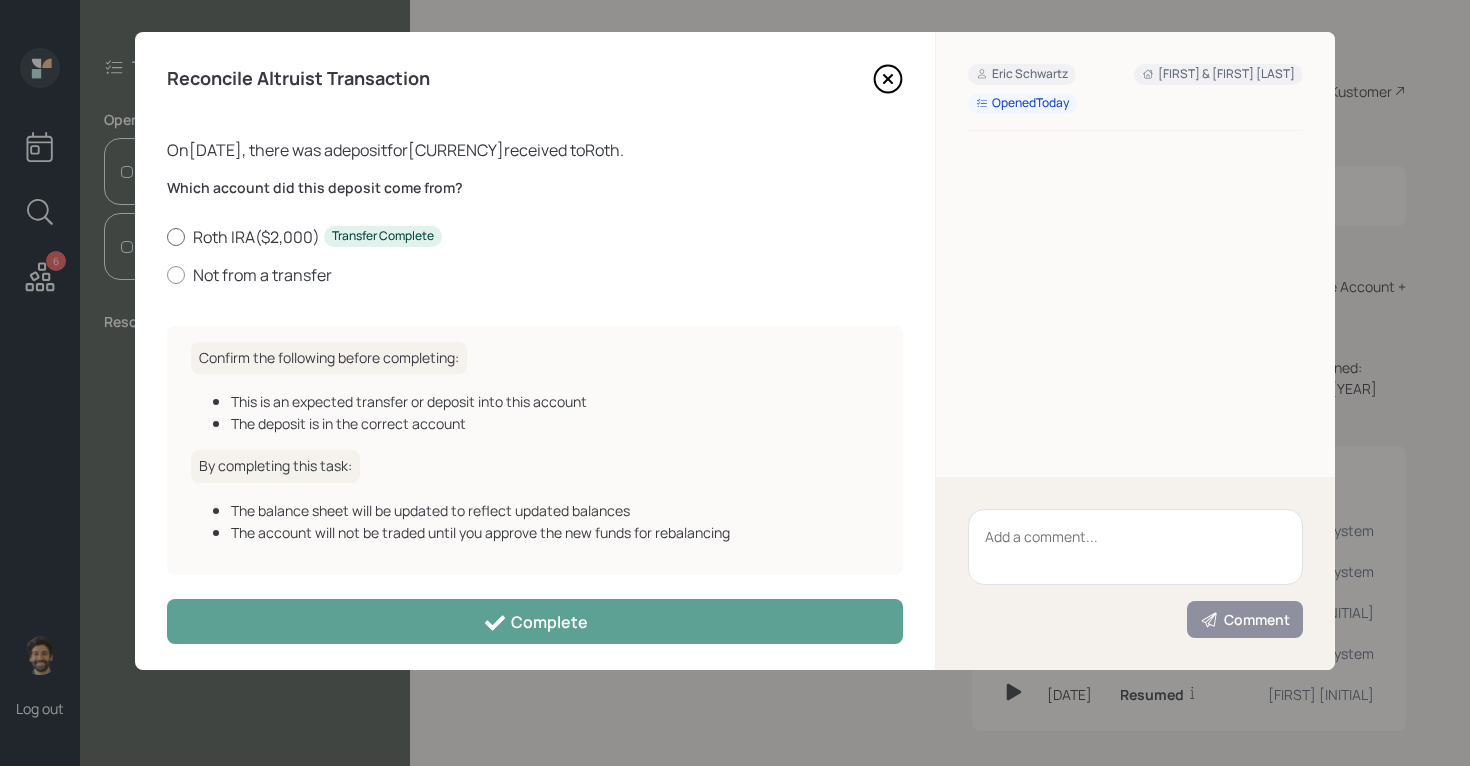 click on "Roth IRA  ( $2,000 )   Transfer Complete" at bounding box center [535, 237] 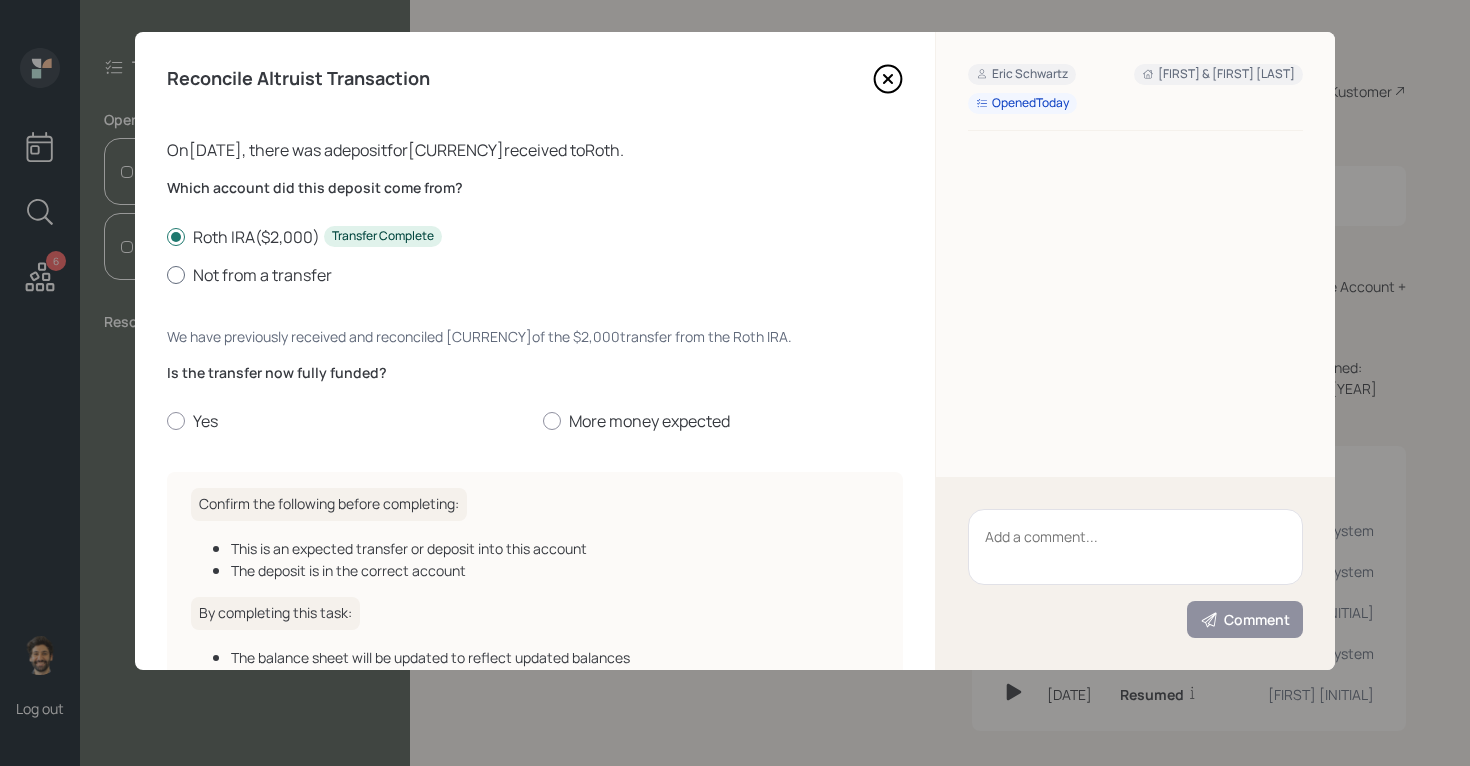 click on "Not from a transfer" at bounding box center [535, 275] 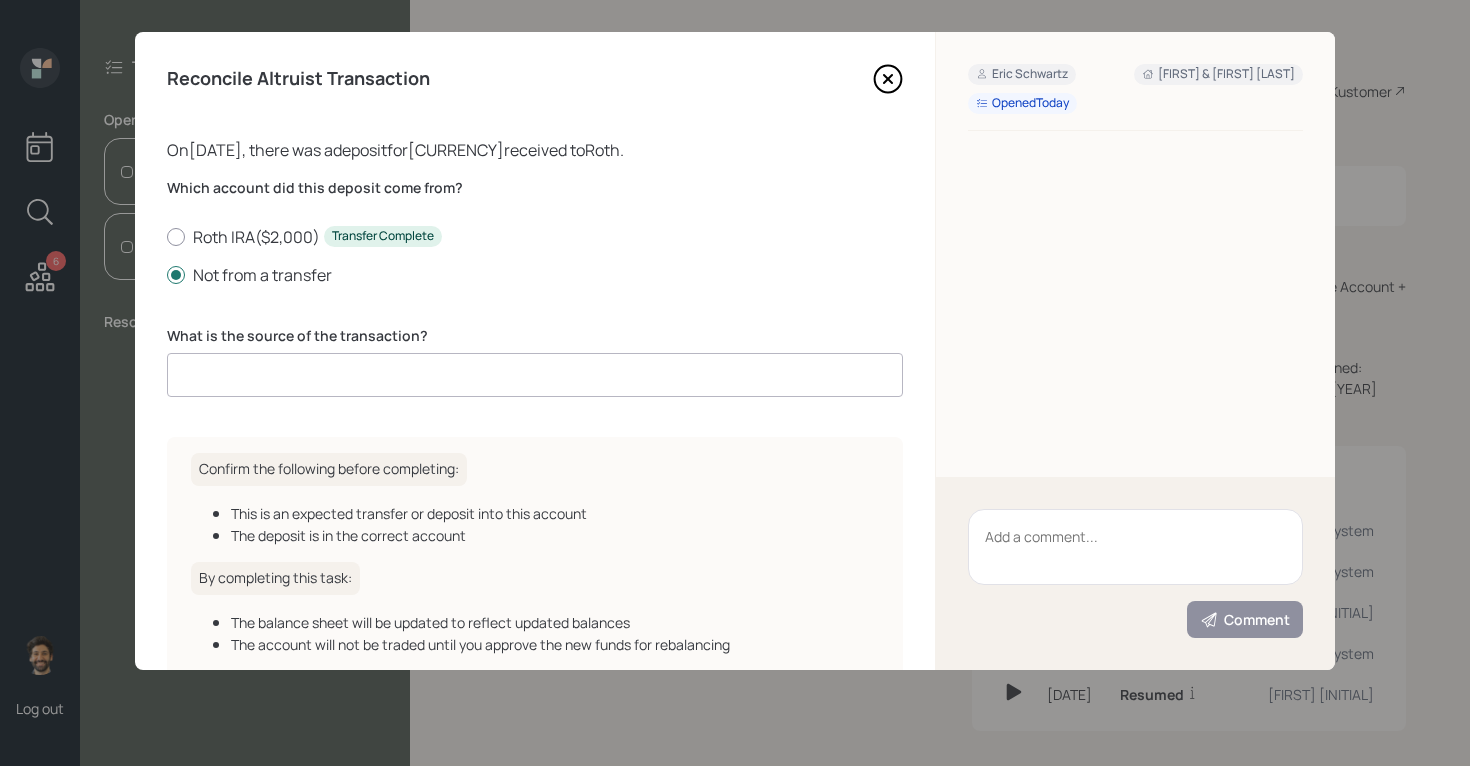 click at bounding box center (535, 375) 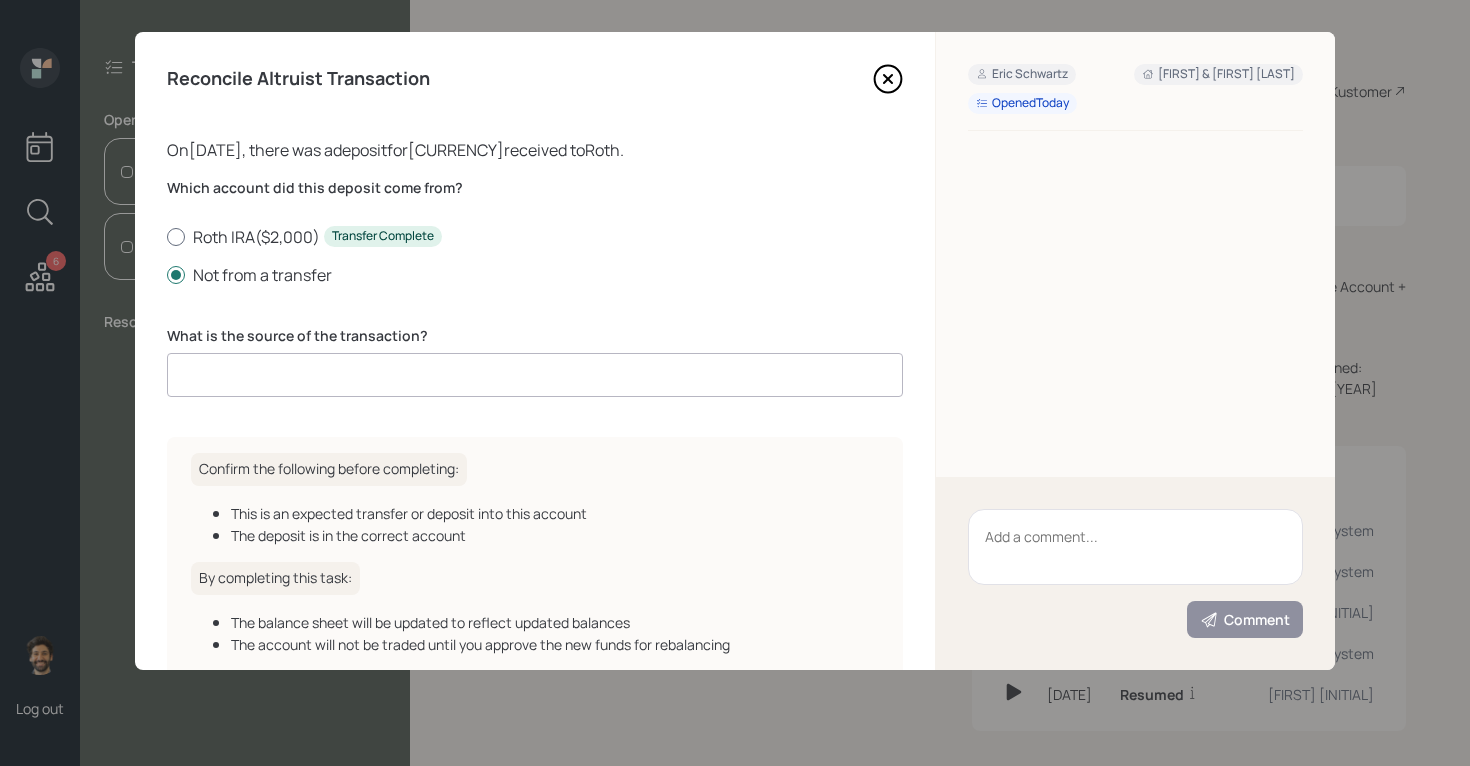 click on "Roth IRA  ( $2,000 )   Transfer Complete" at bounding box center [535, 237] 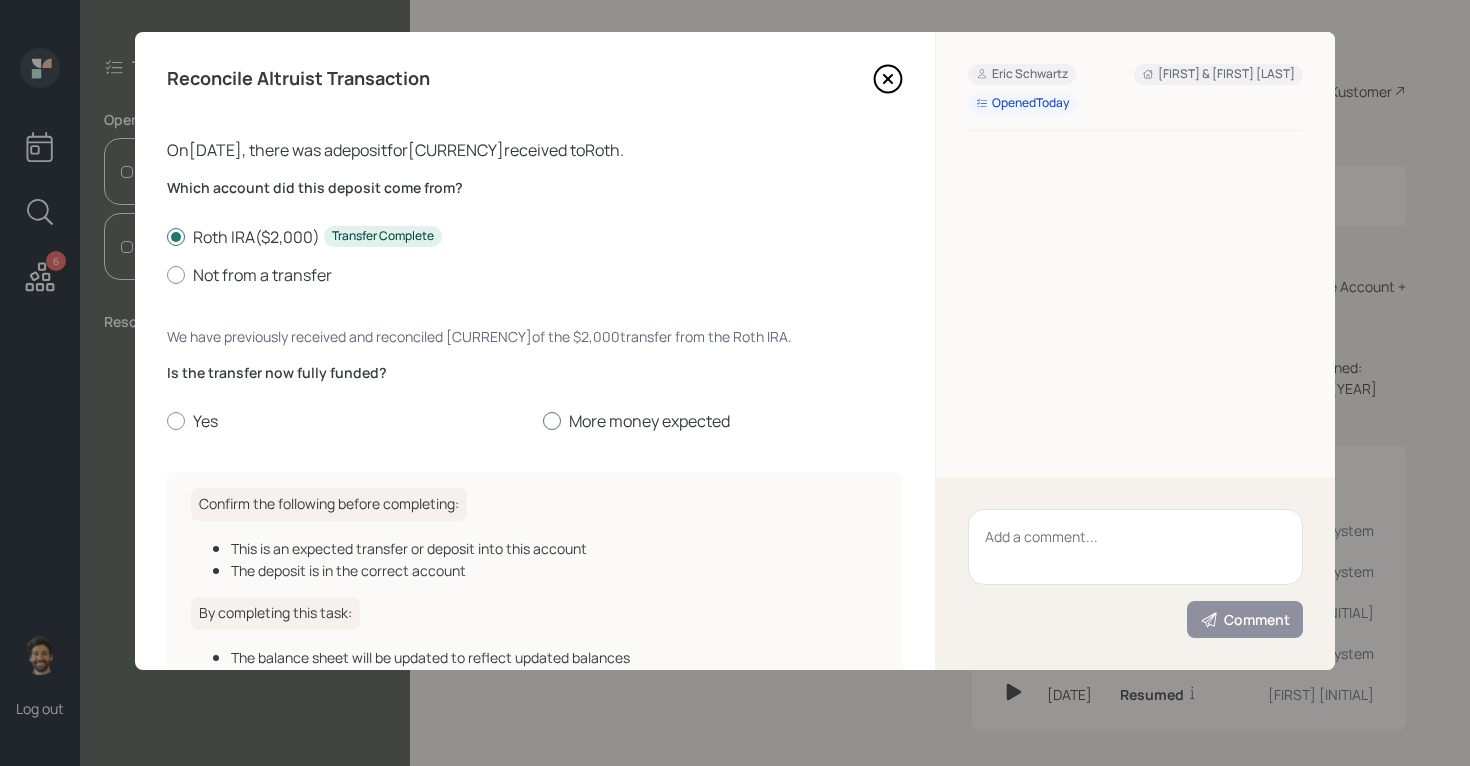 click on "More money expected" at bounding box center [723, 421] 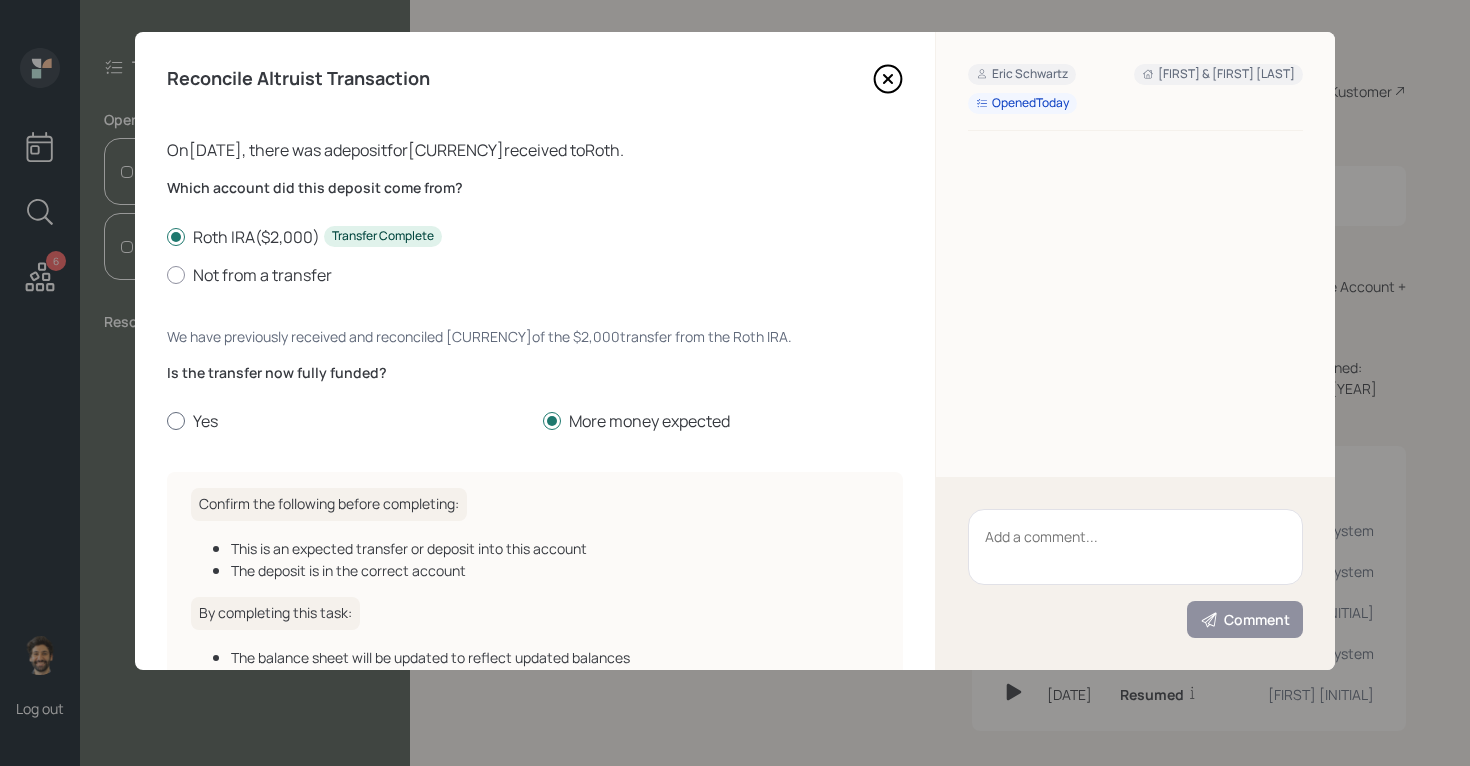 click on "Yes" at bounding box center [347, 421] 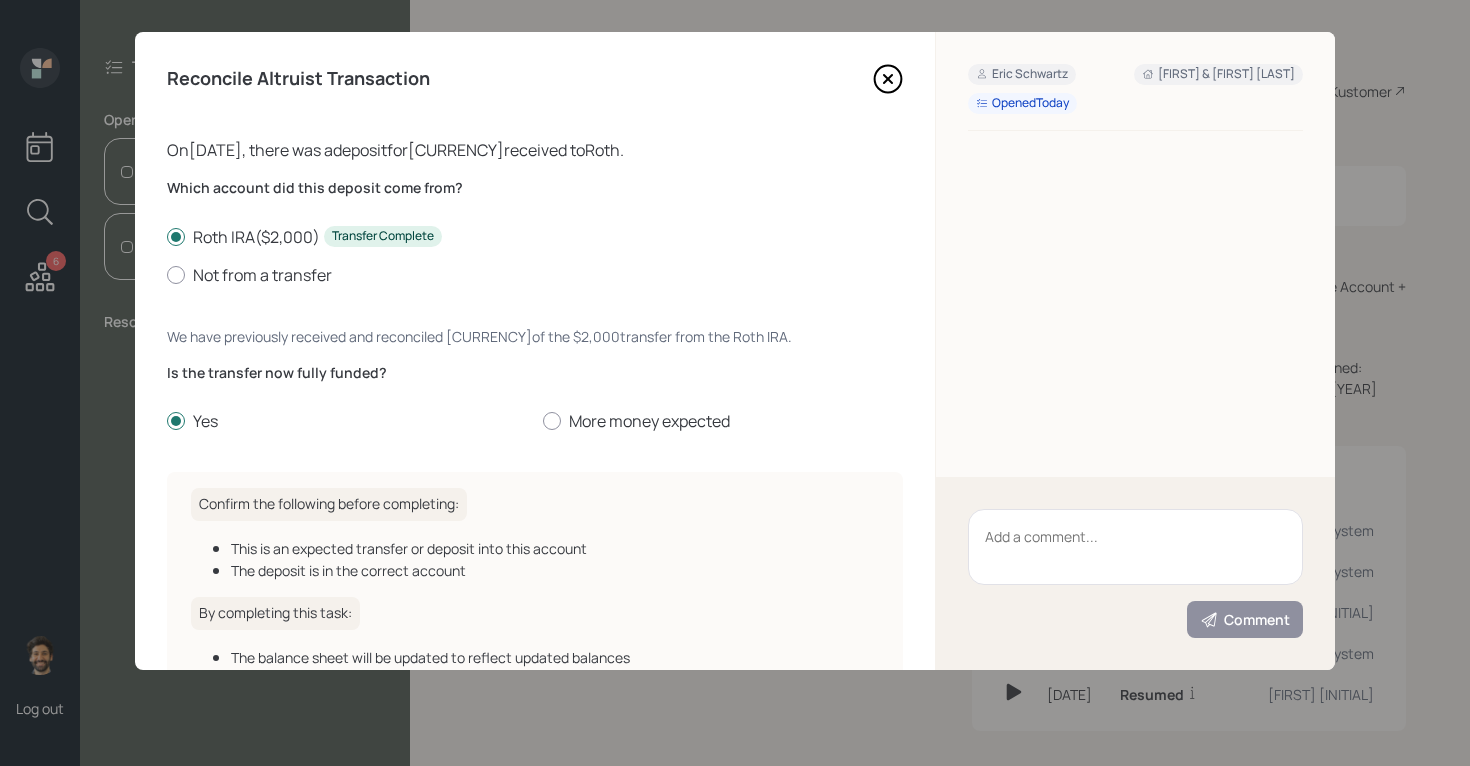 scroll, scrollTop: 154, scrollLeft: 0, axis: vertical 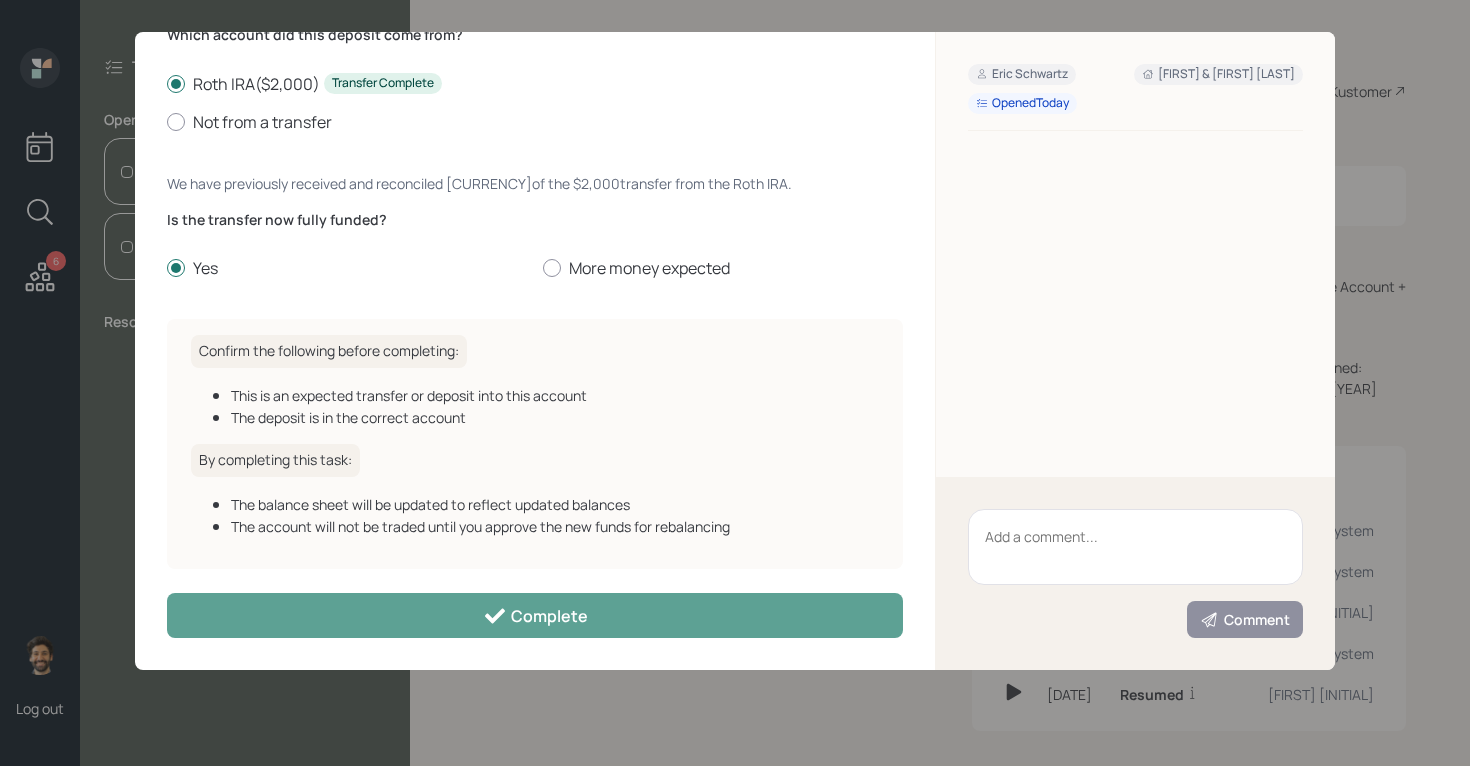 click on "Reconcile Altruist Transaction On [DATE], there was a deposit for [CURRENCY] received to [ACCOUNT_NAME]. Which account did this deposit come from? [ACCOUNT_NAME] ([CURRENCY]) Transfer Complete Not from a transfer We have previously received and reconciled [CURRENCY] of the [CURRENCY] transfer from the [ACCOUNT_NAME]. Is the transfer now fully funded? Yes More money expected Confirm the following before completing: This is an expected transfer or deposit into this account The deposit is in the correct account By completing this task: The balance sheet will be updated to reflect updated balances The account will not be traded until you approve the new funds for rebalancing Complete" at bounding box center [535, 351] 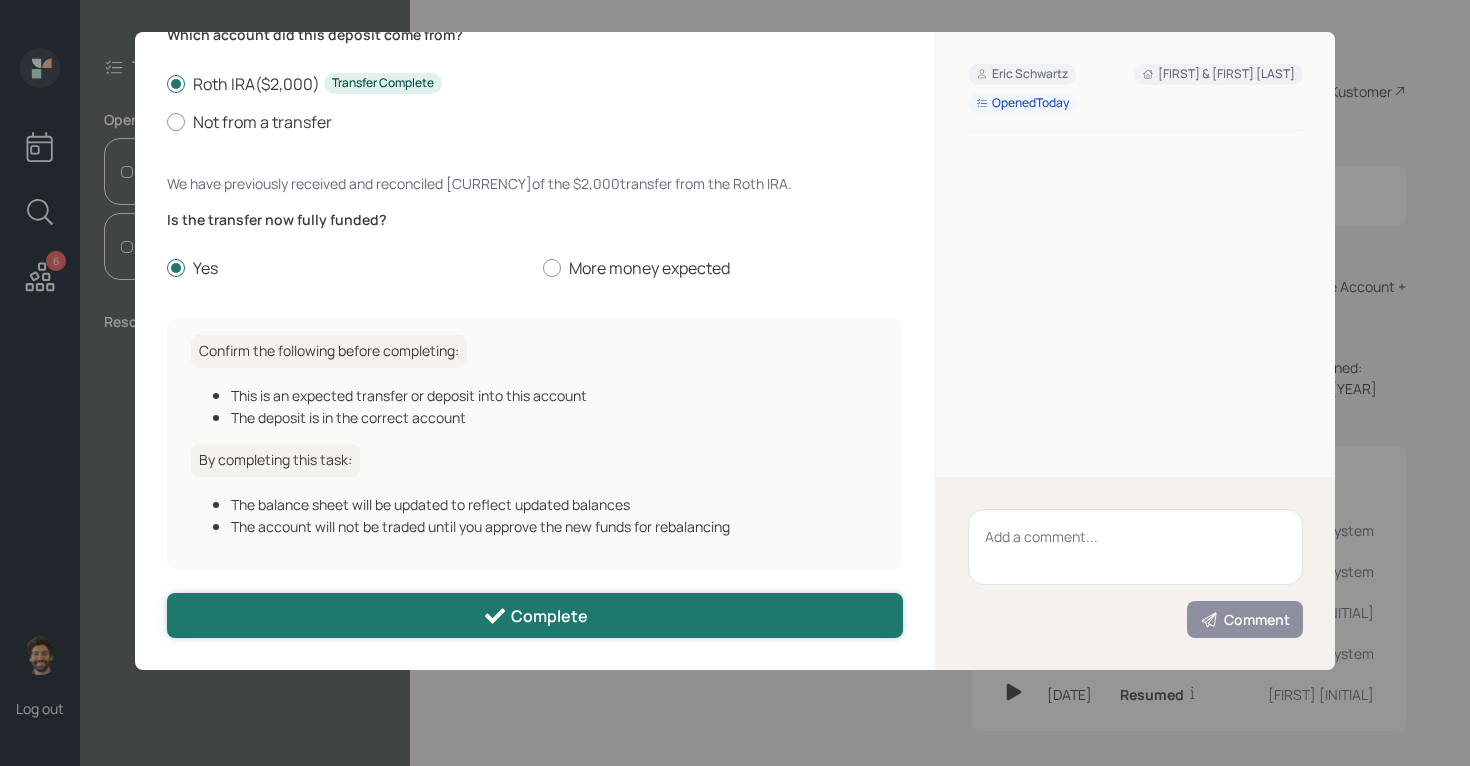 click on "Complete" at bounding box center [535, 615] 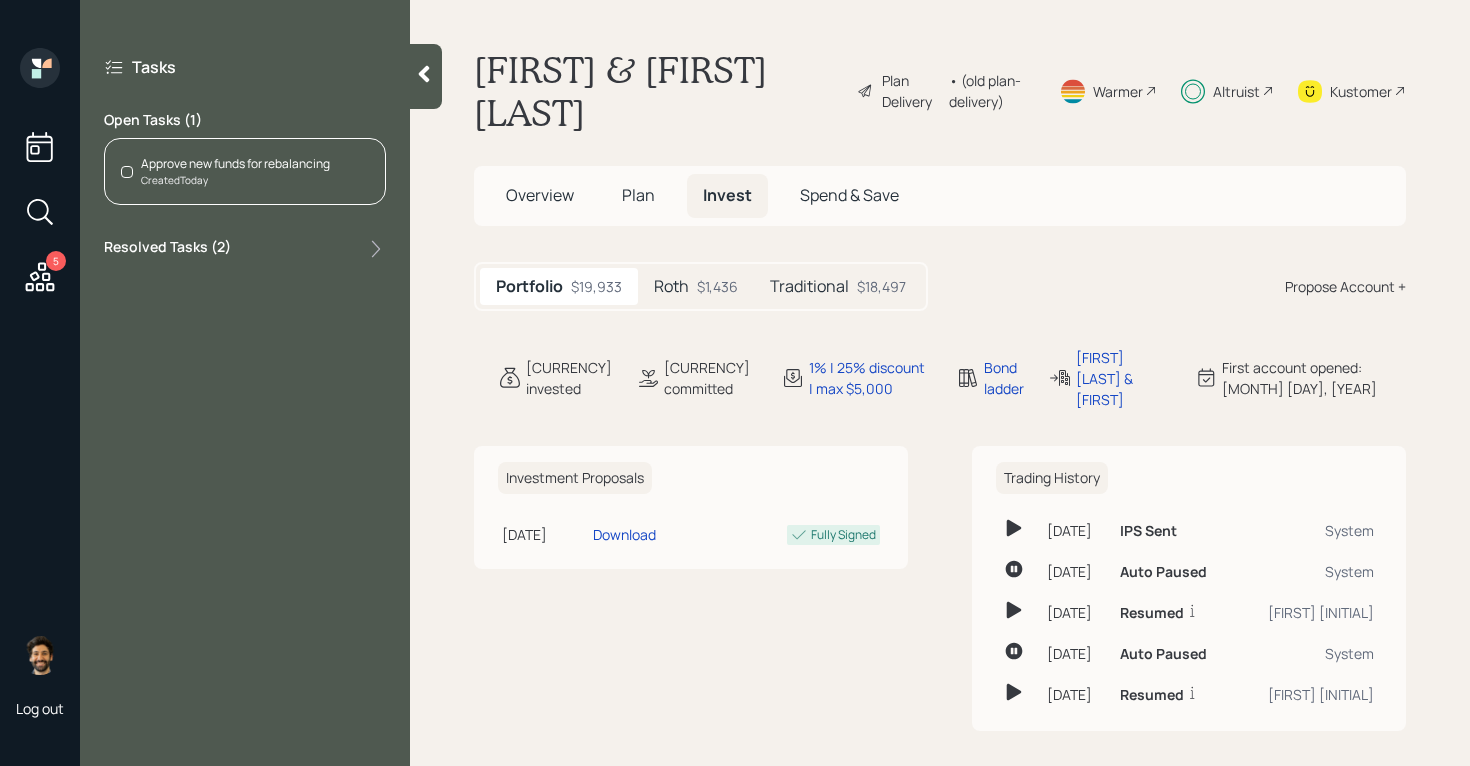 click on "Approve new funds for rebalancing" at bounding box center [235, 164] 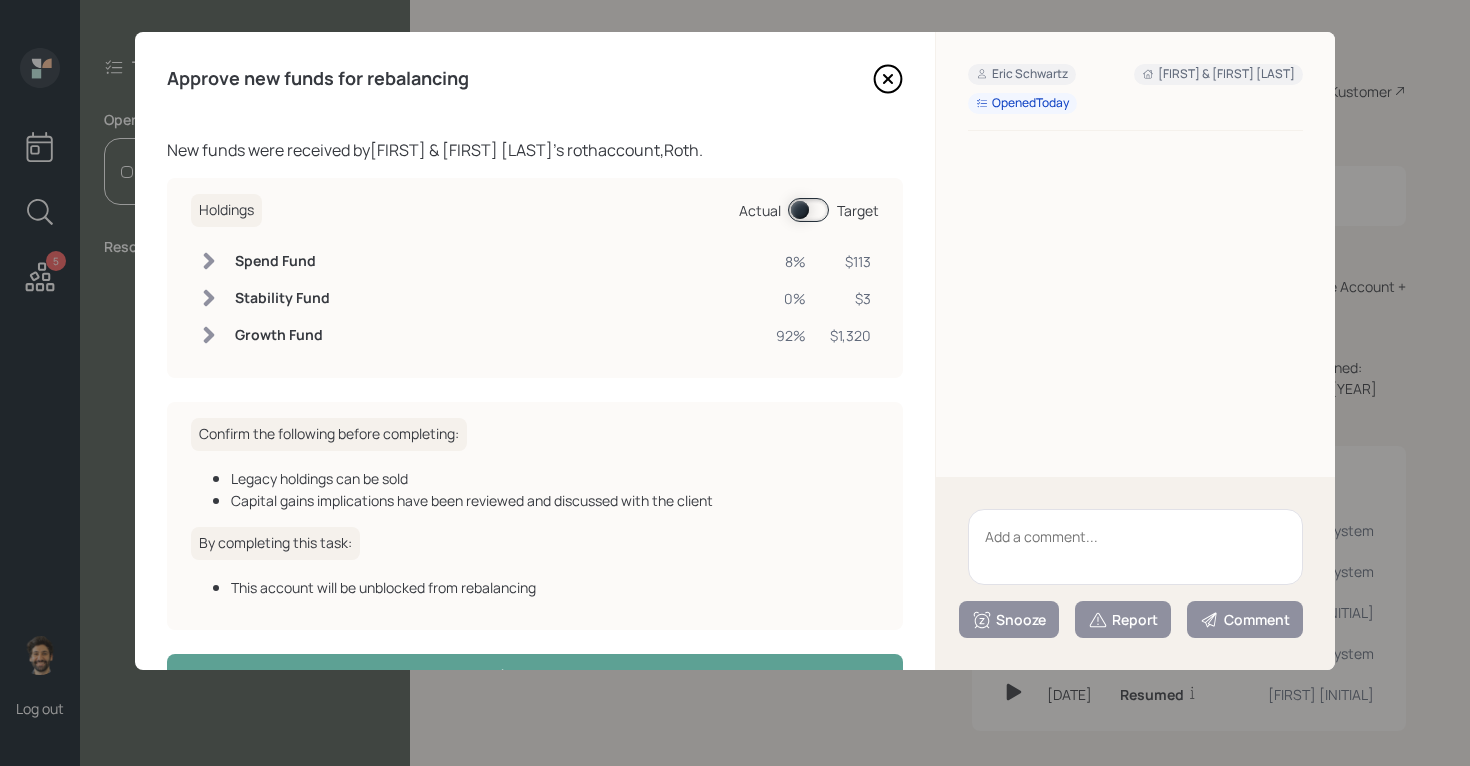 scroll, scrollTop: 61, scrollLeft: 0, axis: vertical 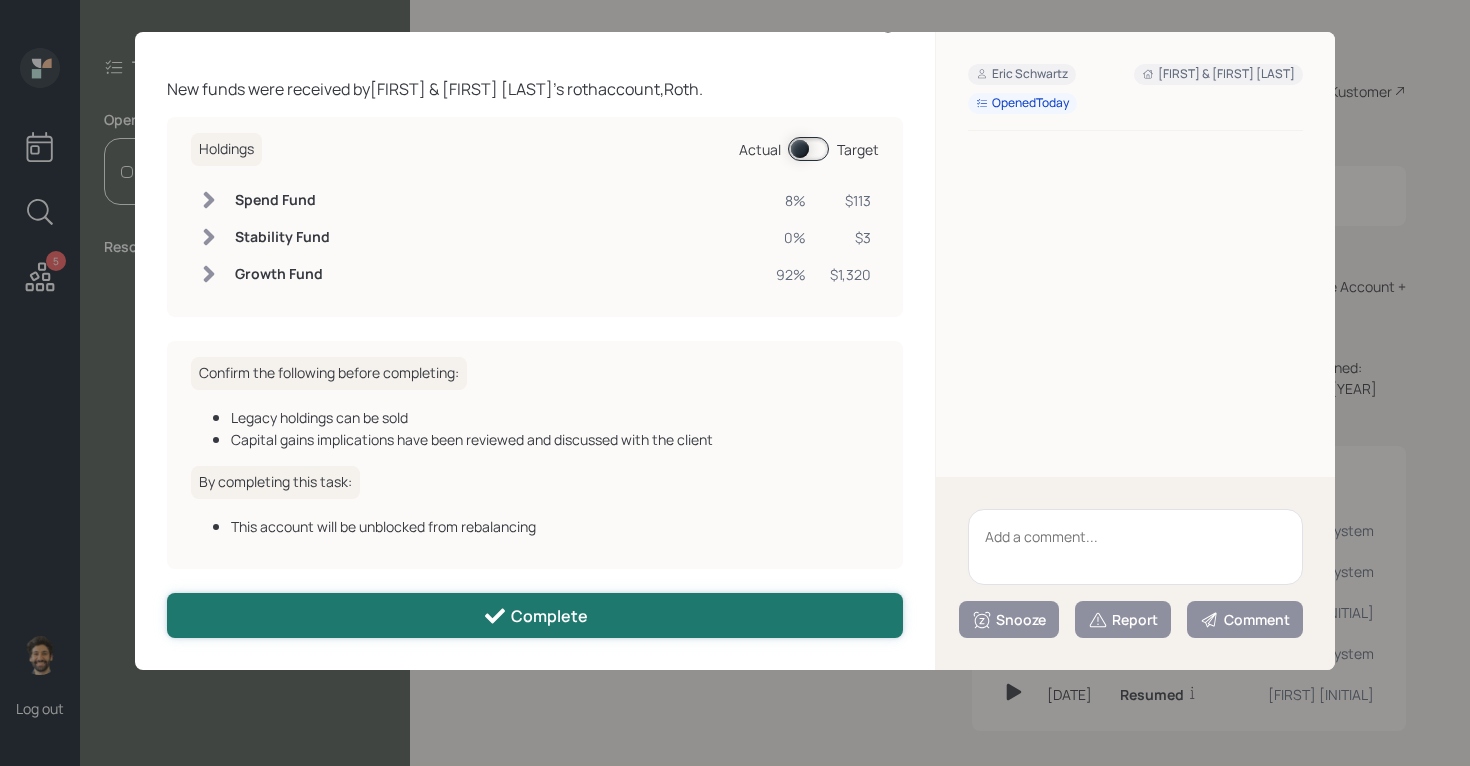 click on "Complete" at bounding box center [535, 615] 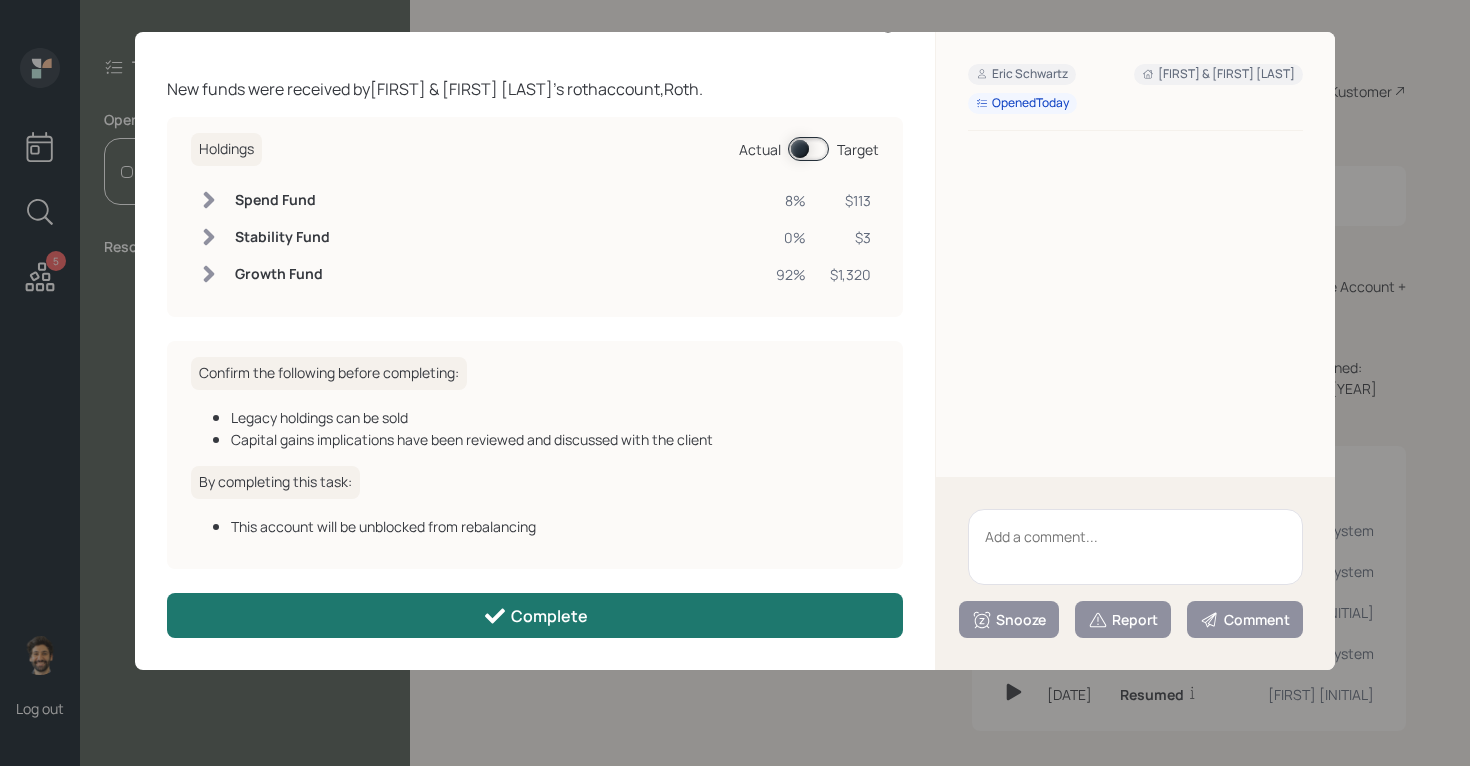 scroll, scrollTop: 39, scrollLeft: 0, axis: vertical 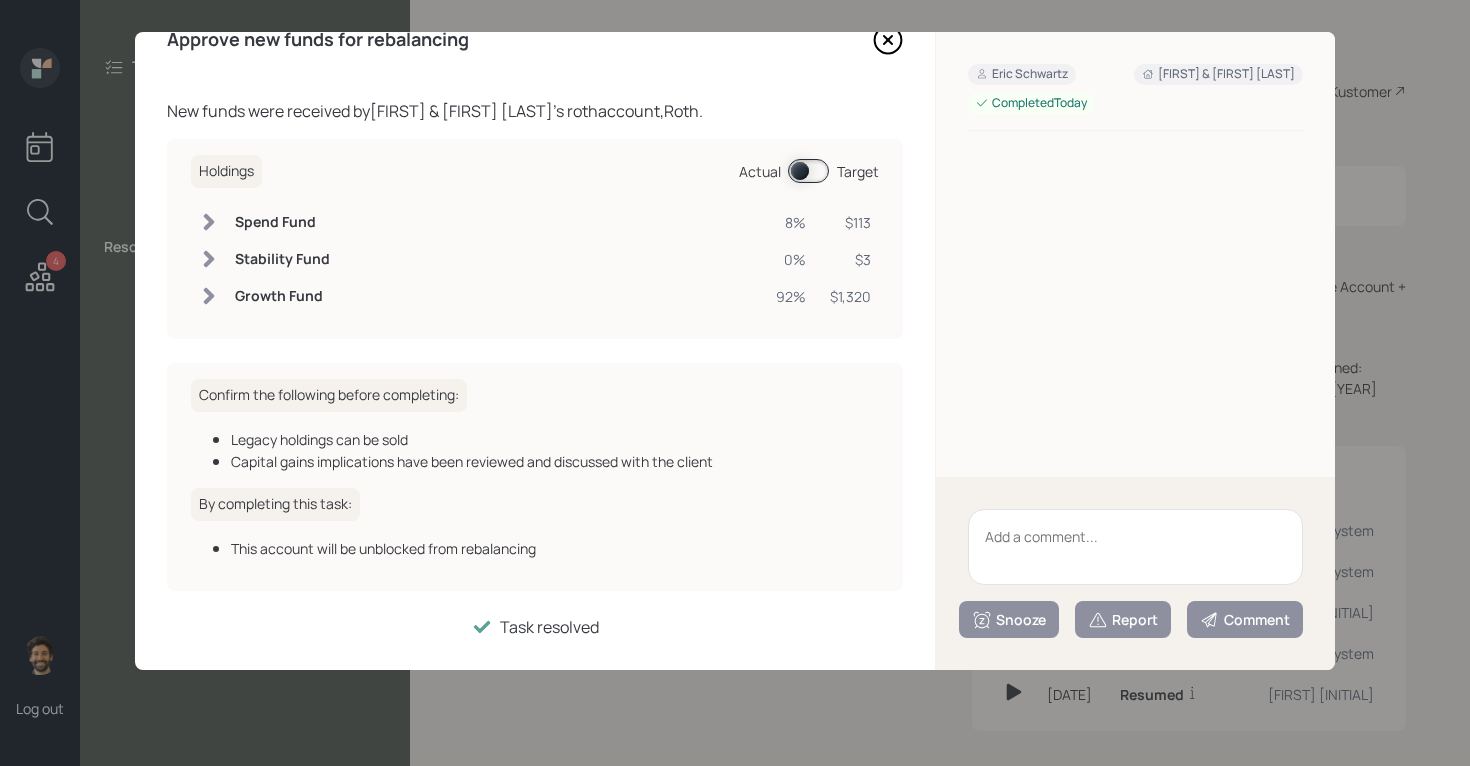 click at bounding box center [808, 171] 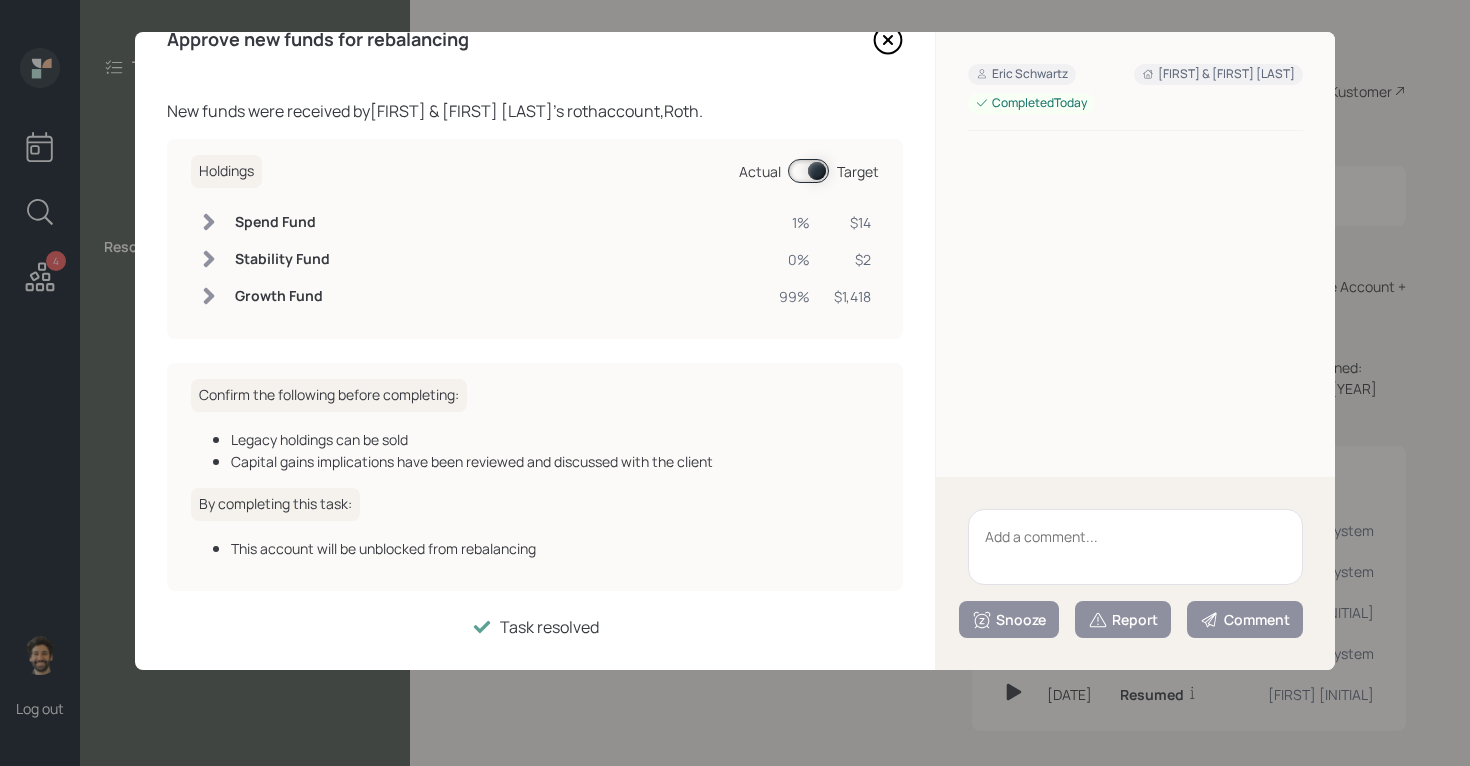click 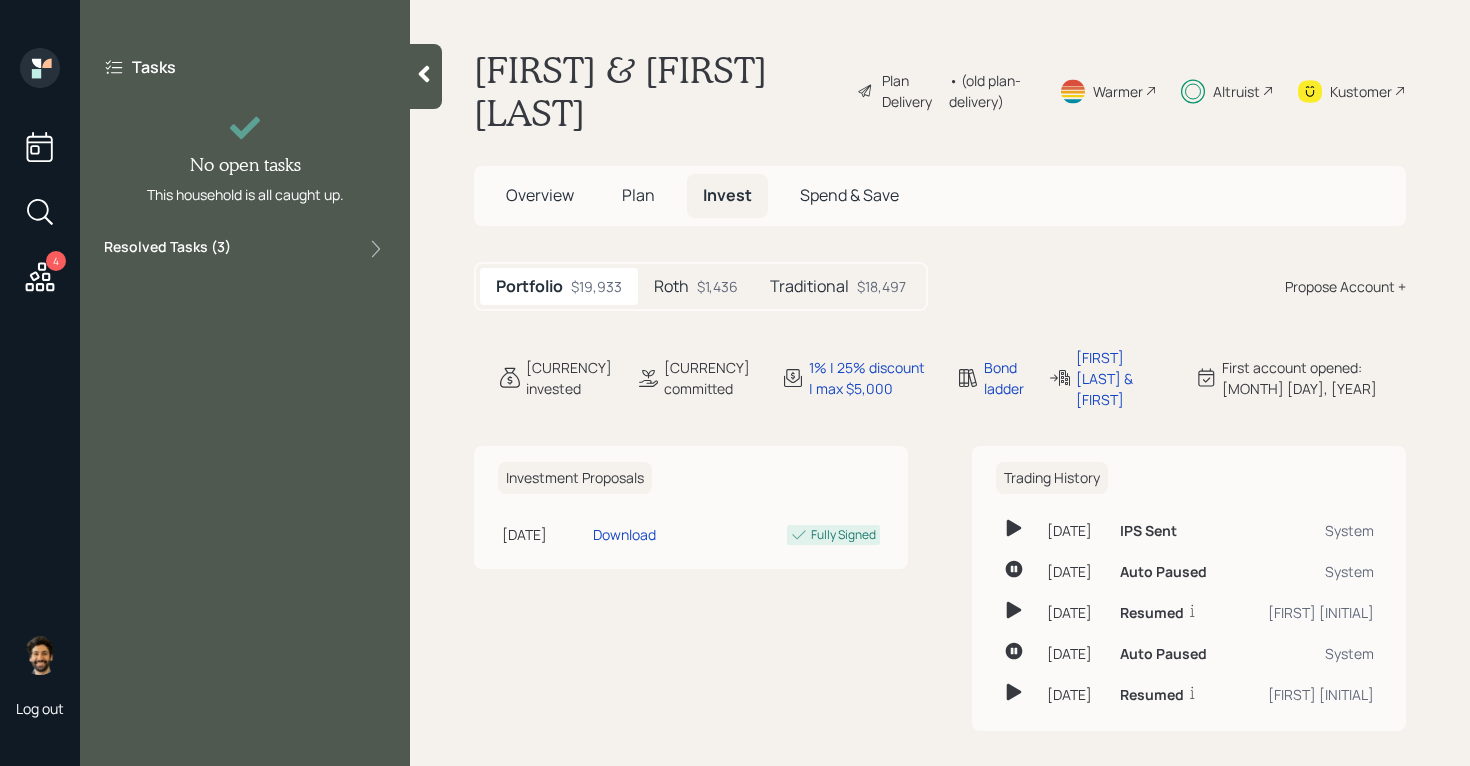 click 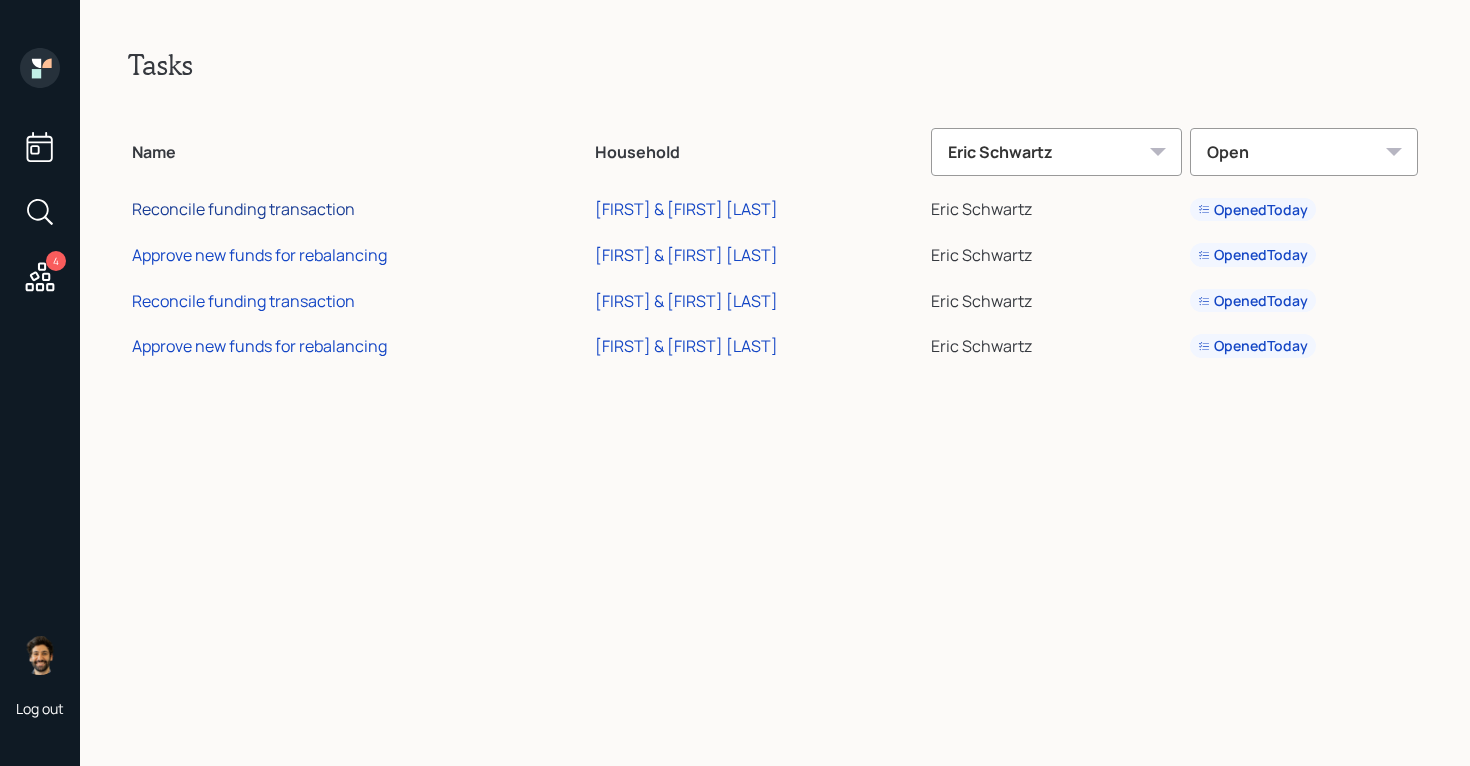 click on "Reconcile funding transaction" at bounding box center (243, 209) 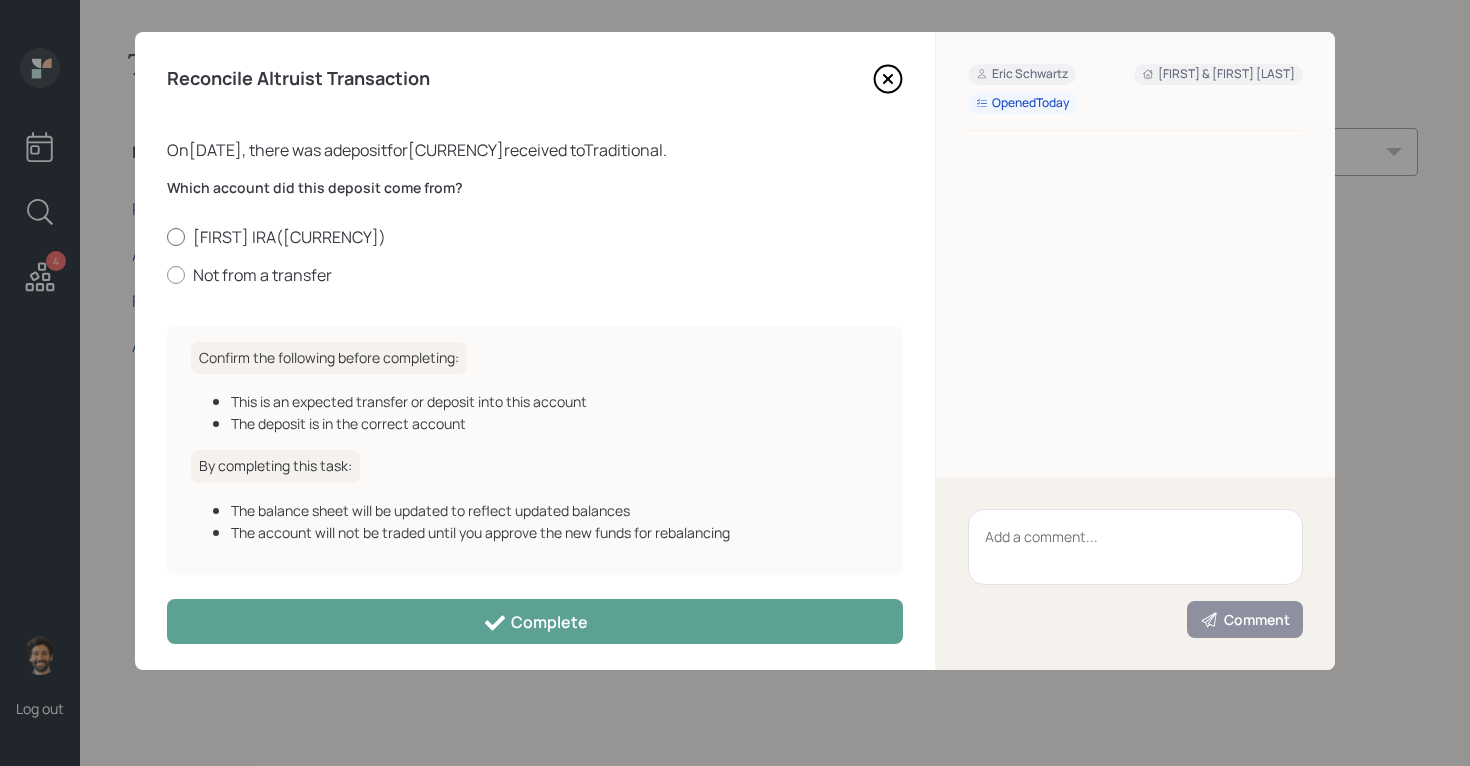 click on "[FIRST] IRA ([CURRENCY])" at bounding box center (535, 237) 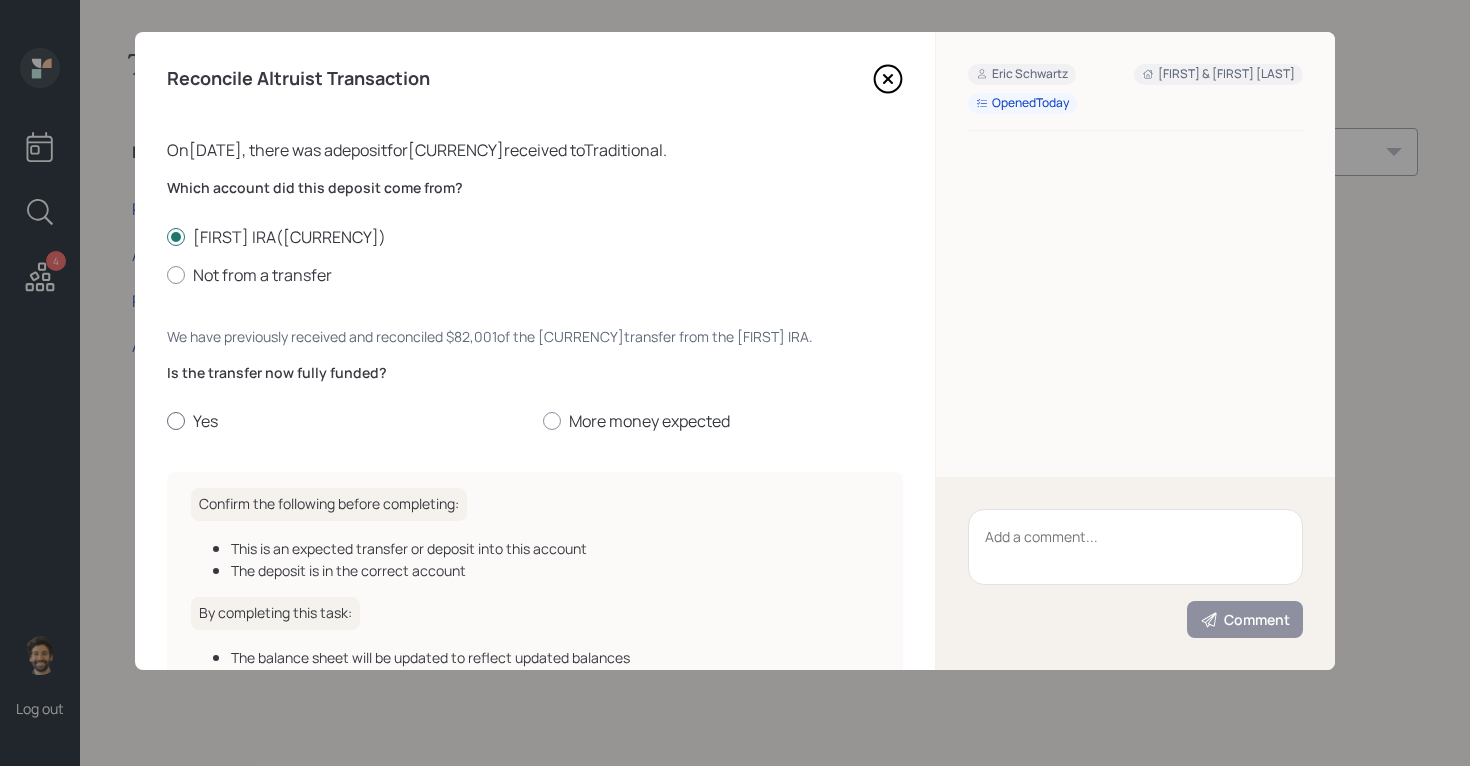 click on "Yes" at bounding box center [347, 421] 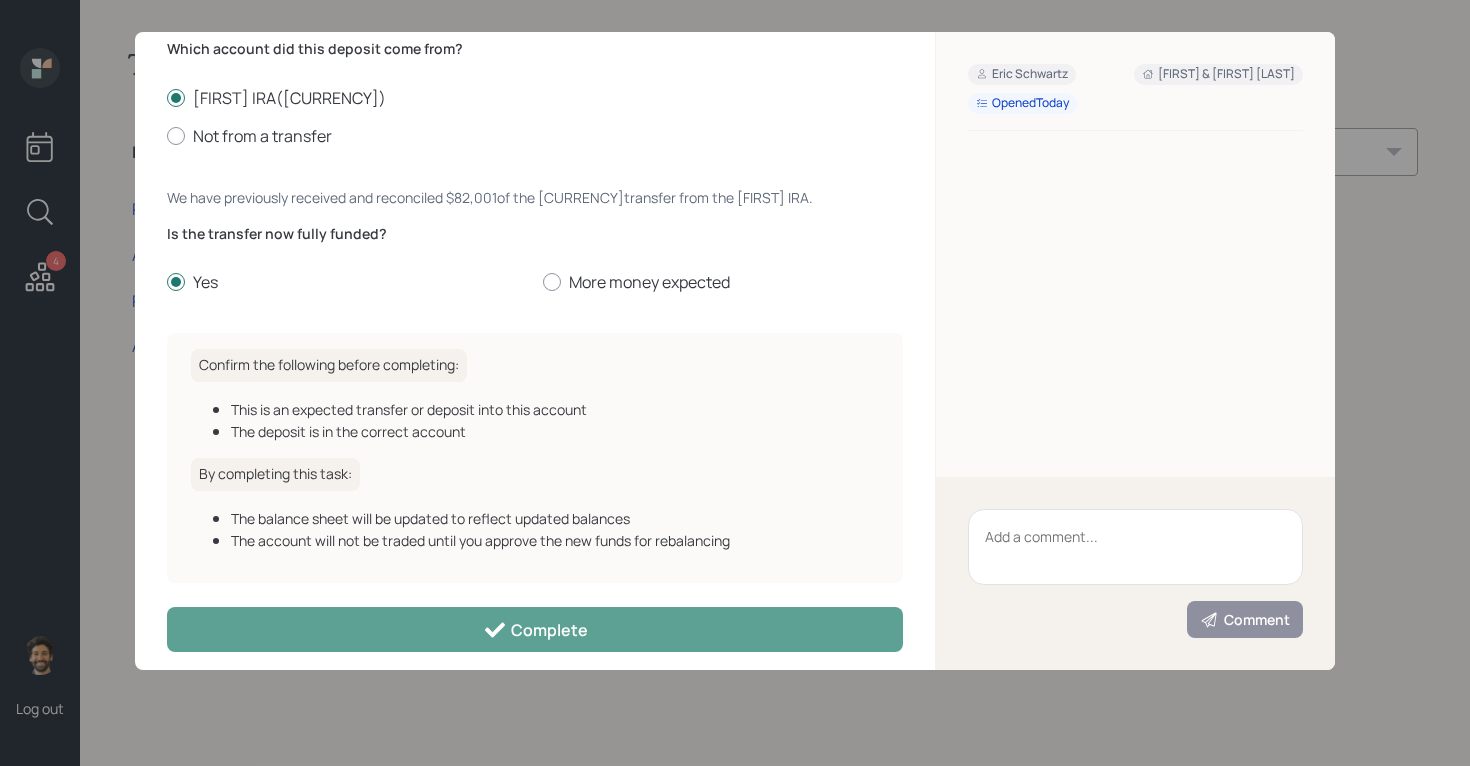 scroll, scrollTop: 154, scrollLeft: 0, axis: vertical 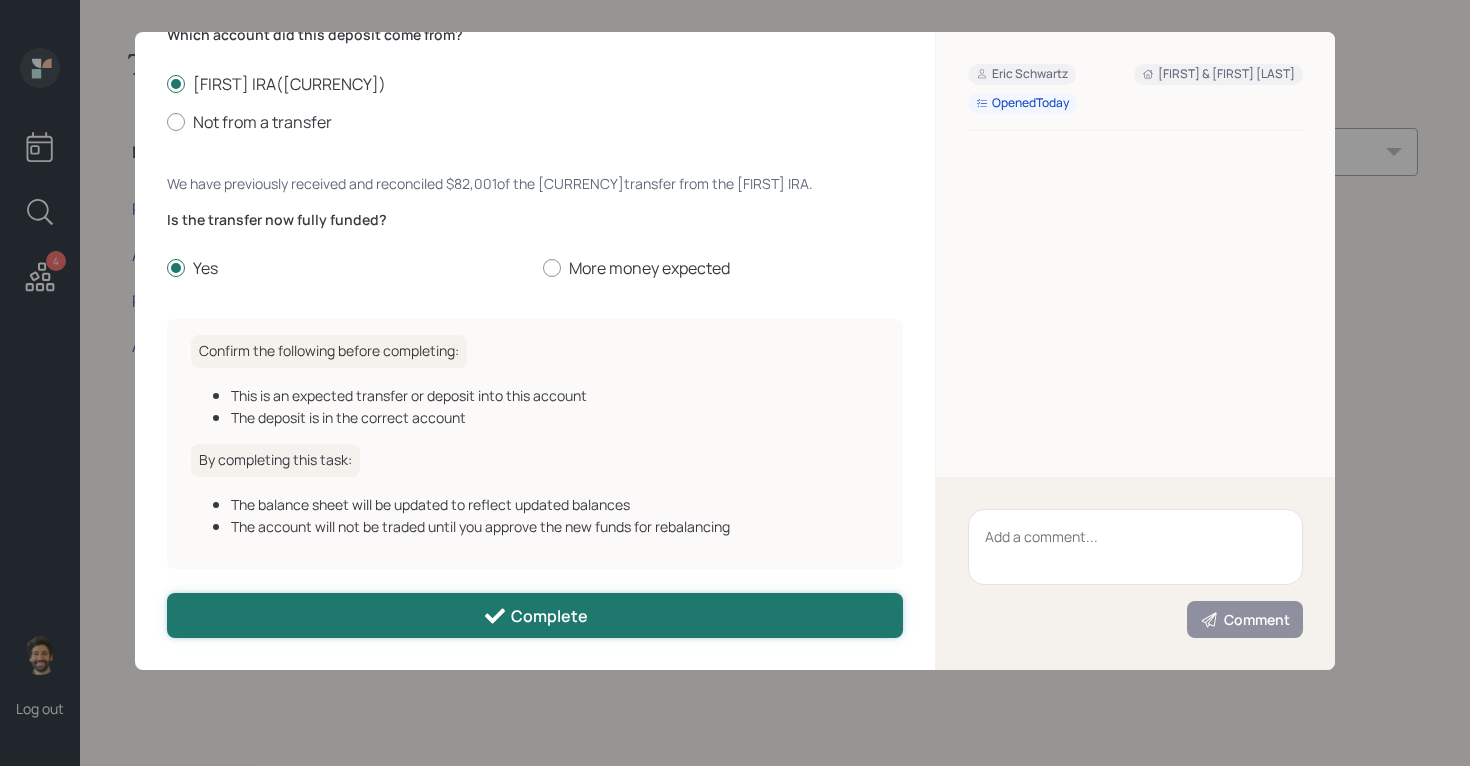 click on "Complete" at bounding box center [535, 615] 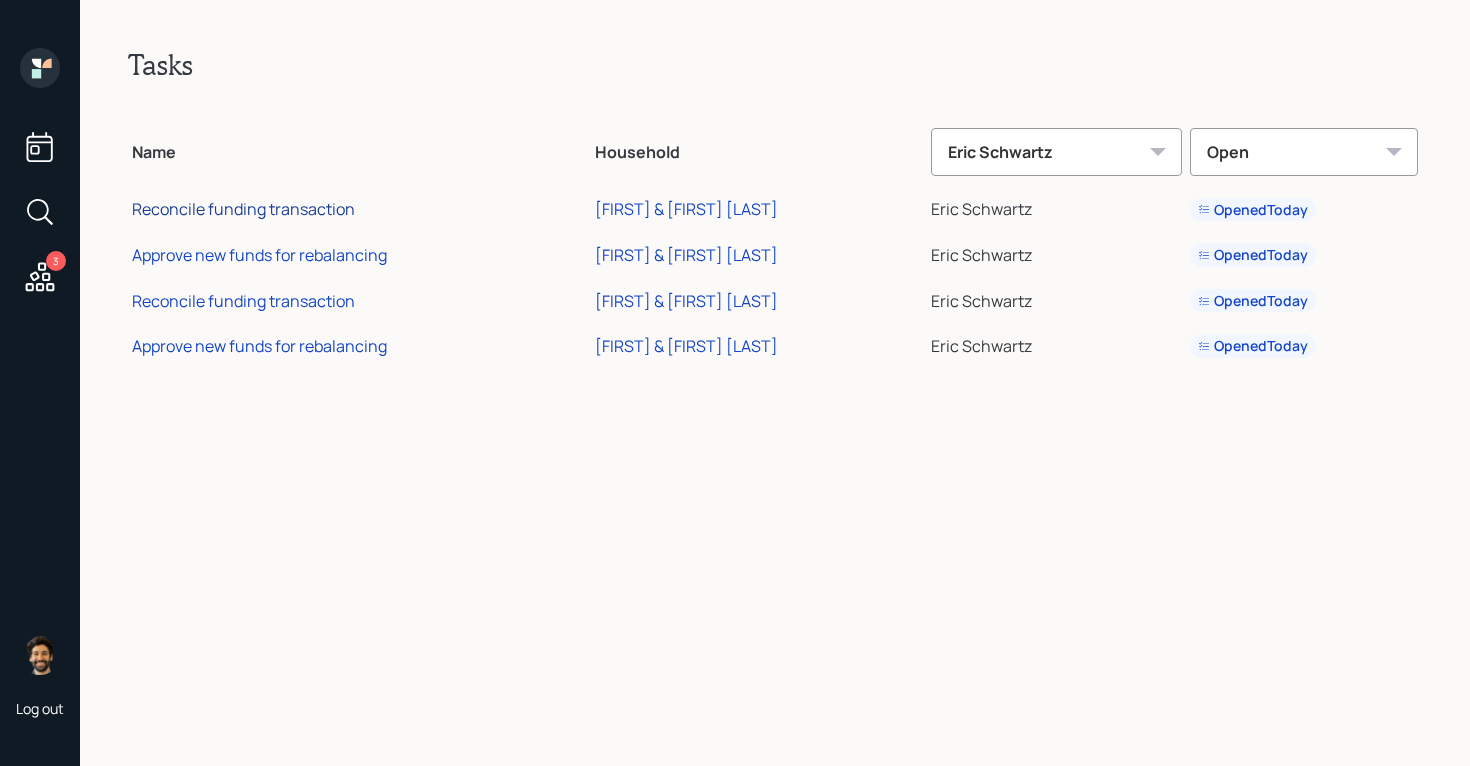 click on "Reconcile funding transaction" at bounding box center [243, 209] 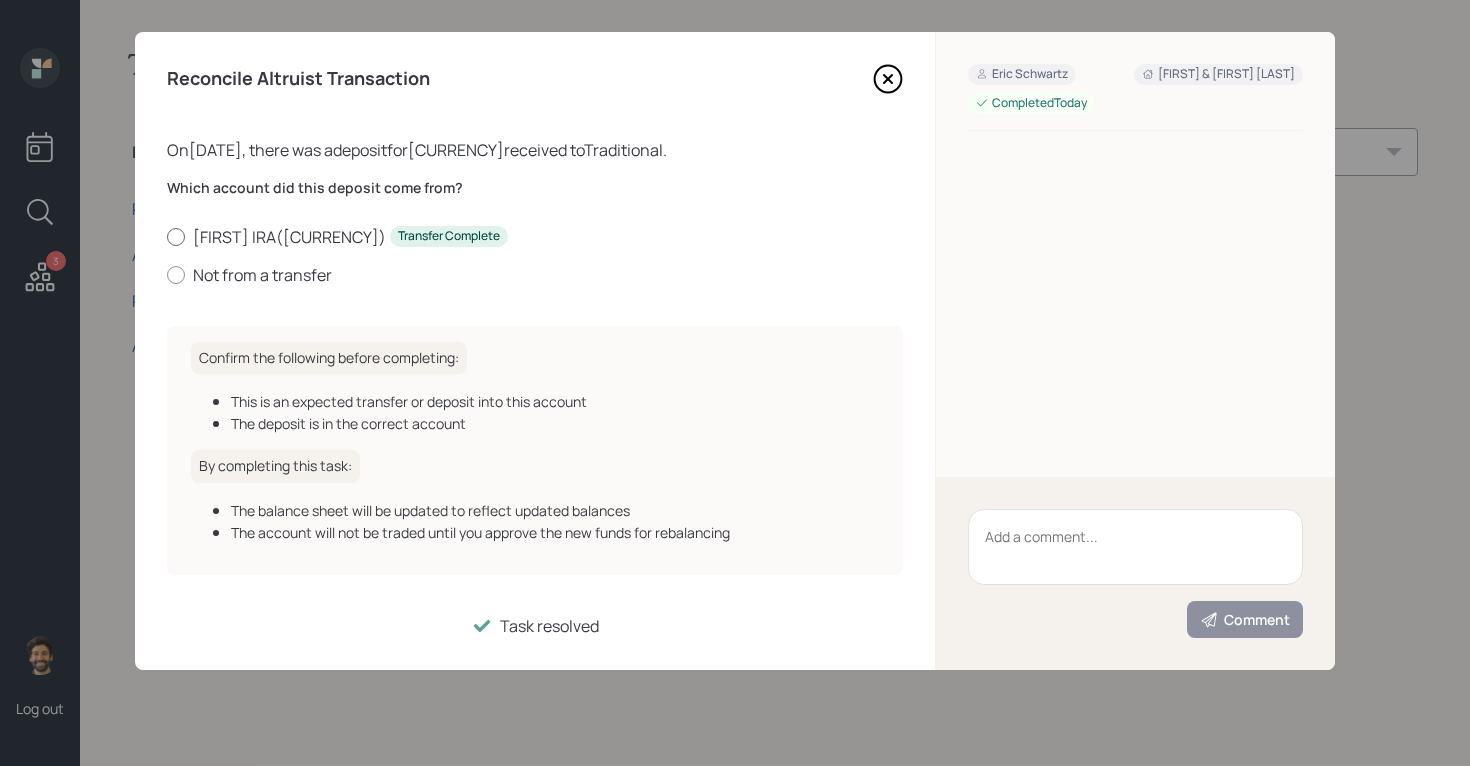 click on "[FIRST] IRA  ( [CURRENCY] )   Transfer Complete" at bounding box center (535, 237) 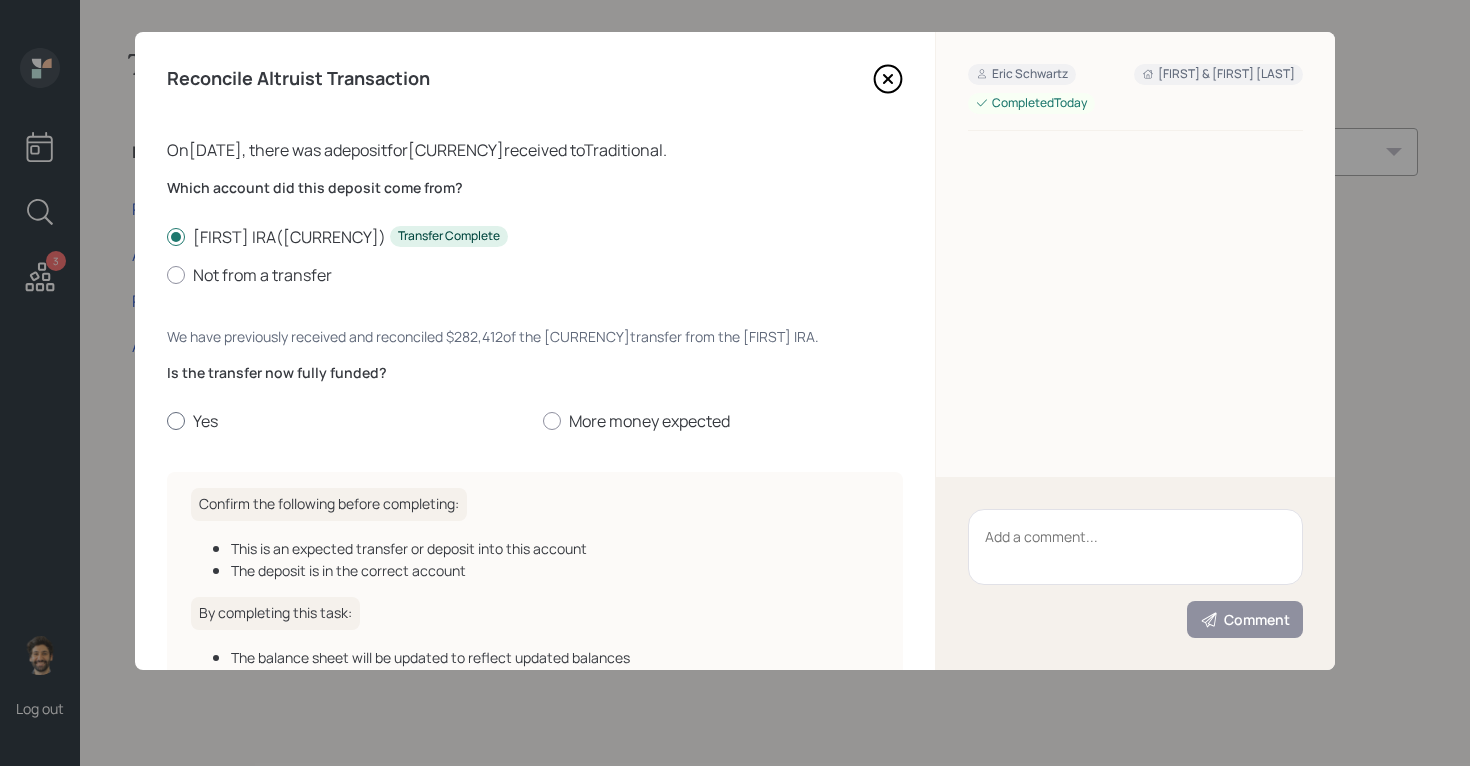 click on "Yes" at bounding box center [347, 421] 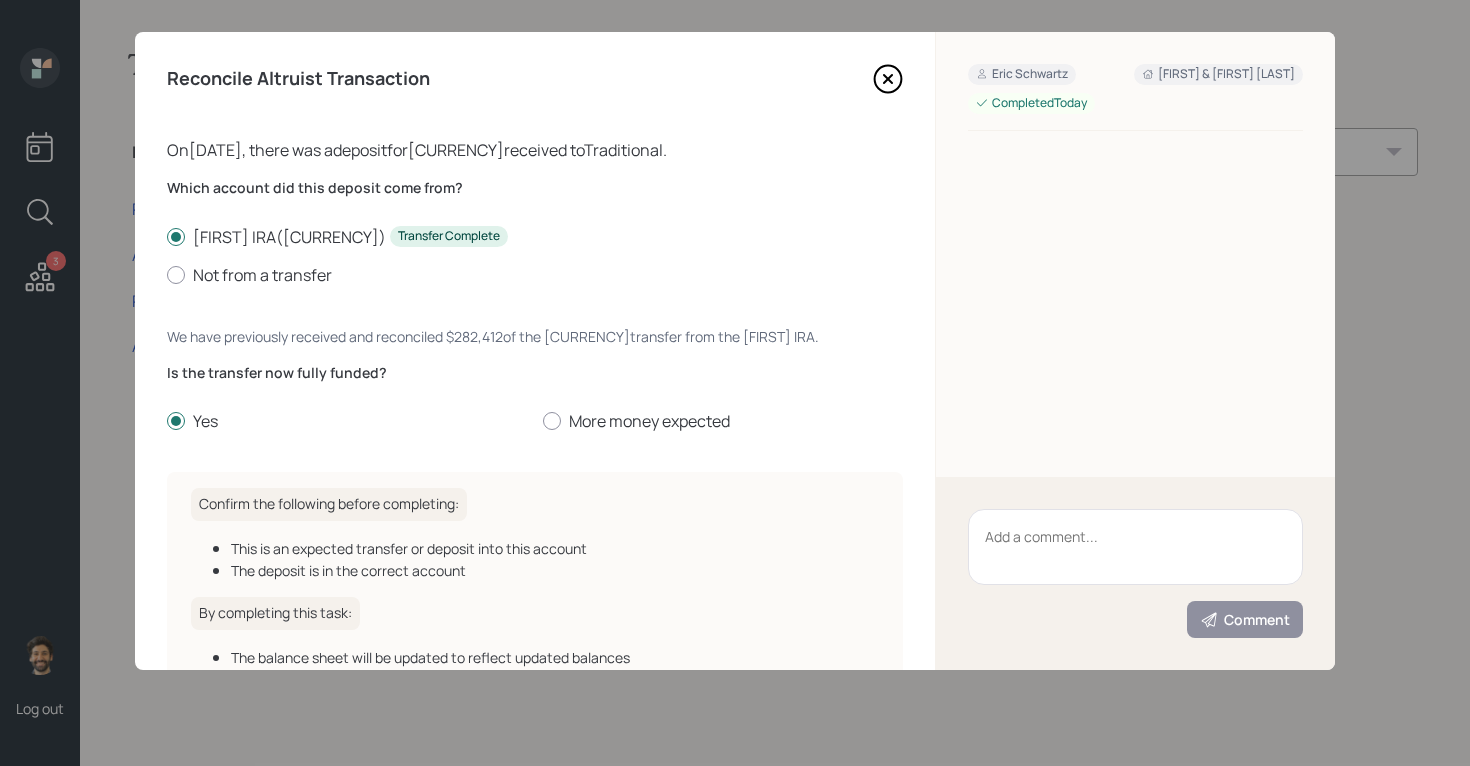 scroll, scrollTop: 132, scrollLeft: 0, axis: vertical 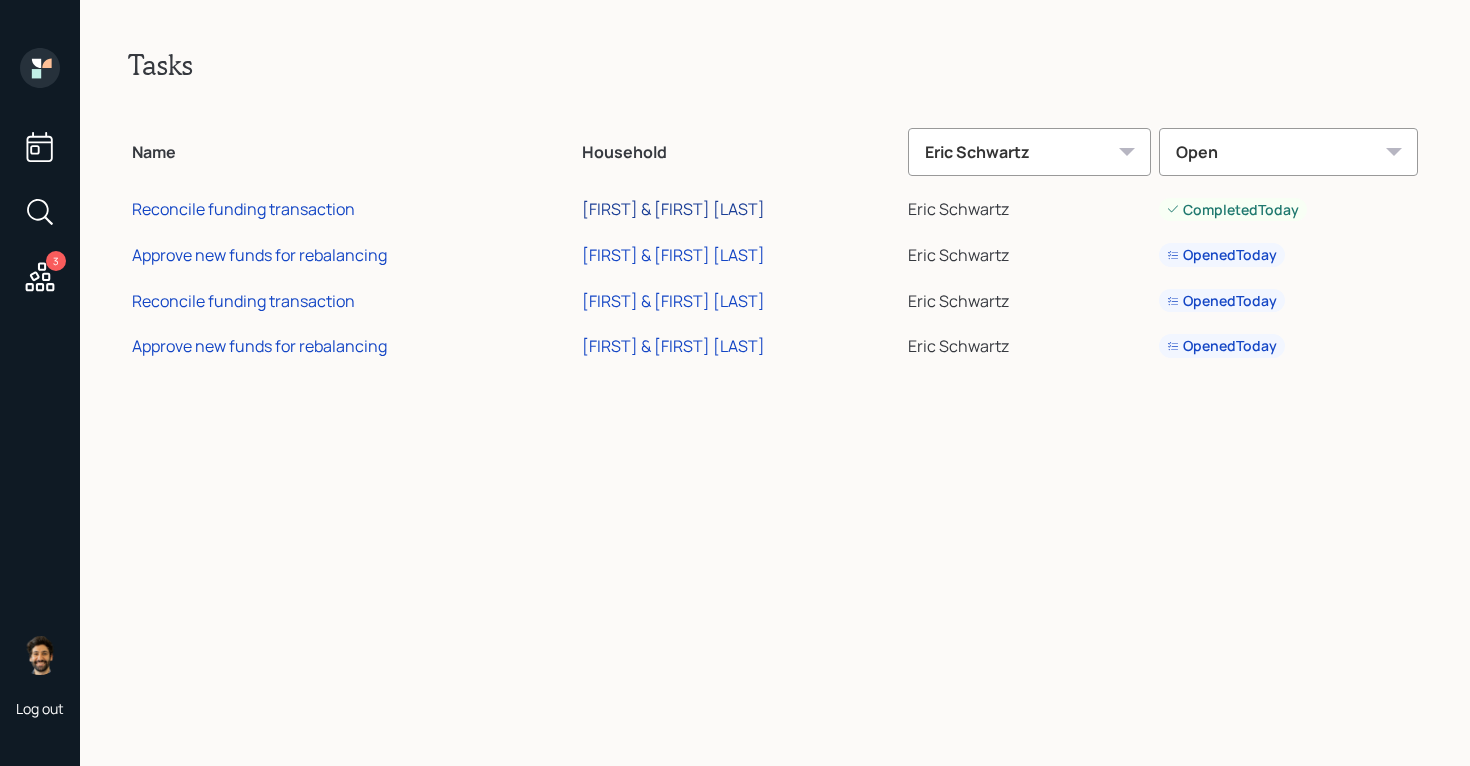 click on "[FIRST] & [FIRST] [LAST]" at bounding box center (673, 209) 